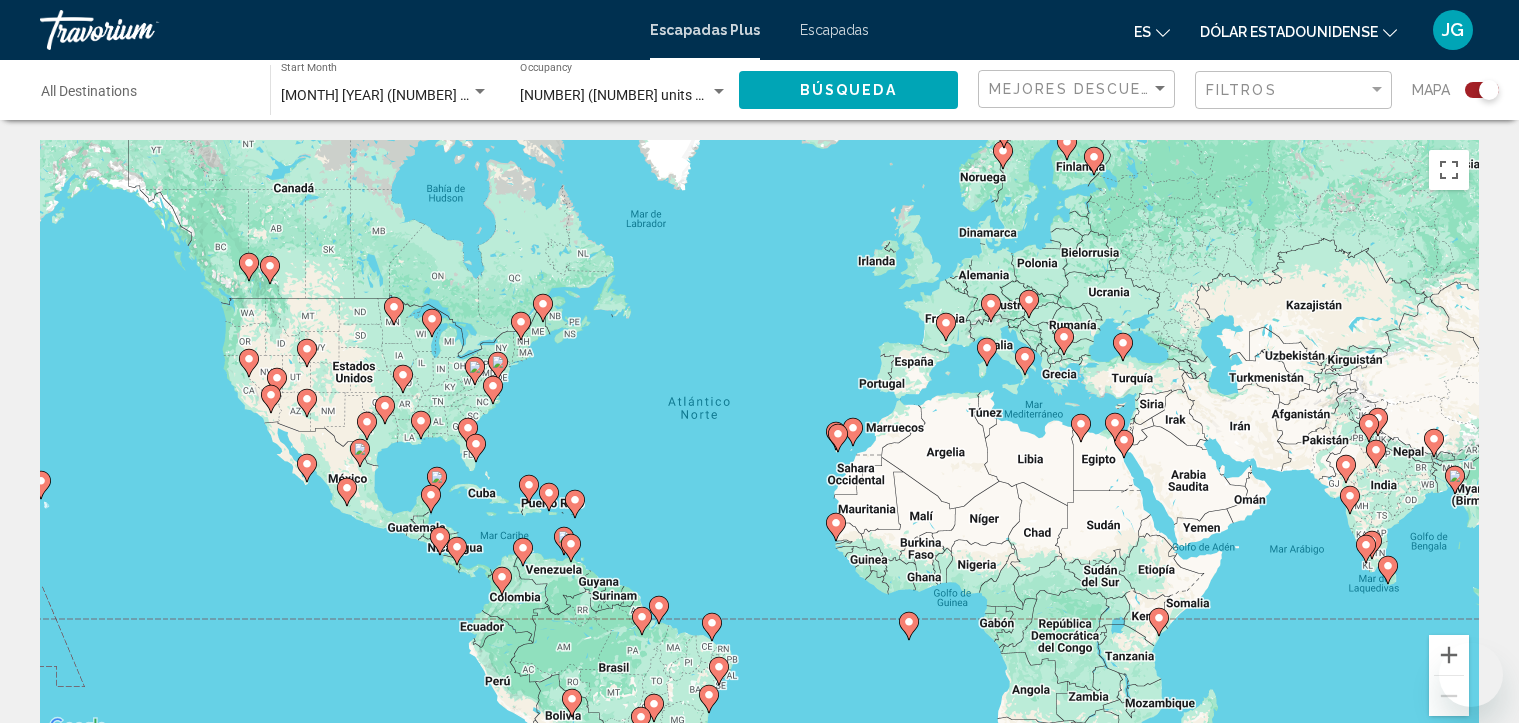 scroll, scrollTop: 545, scrollLeft: 0, axis: vertical 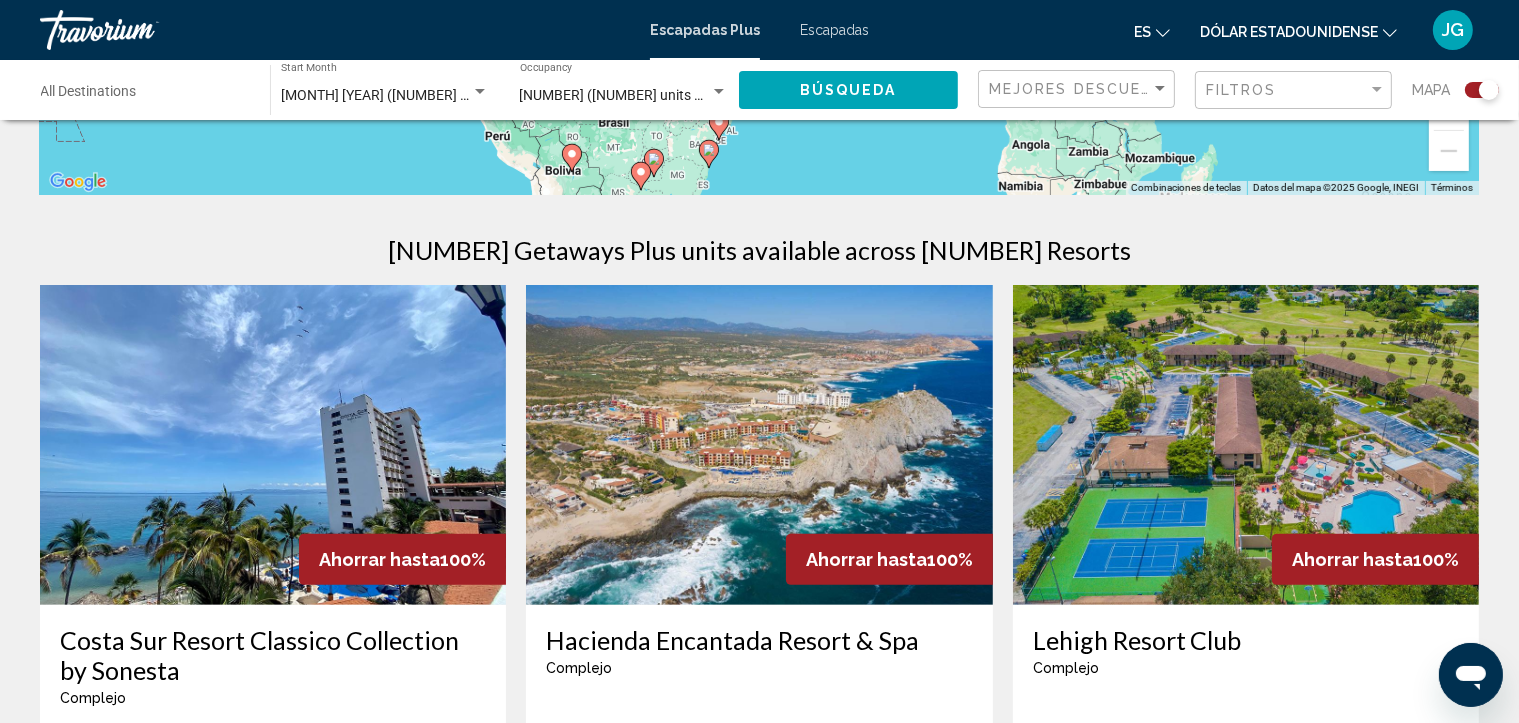 click 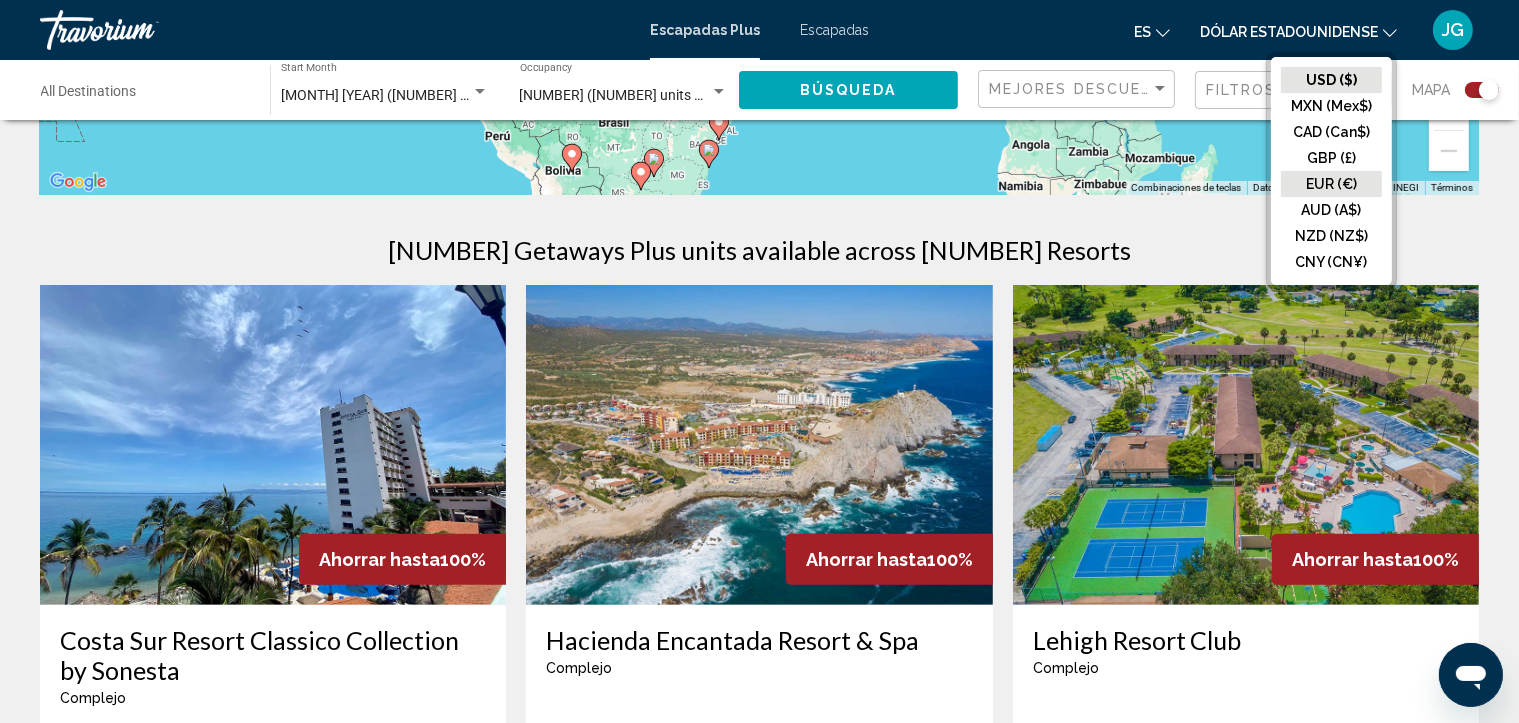 click on "EUR (€)" 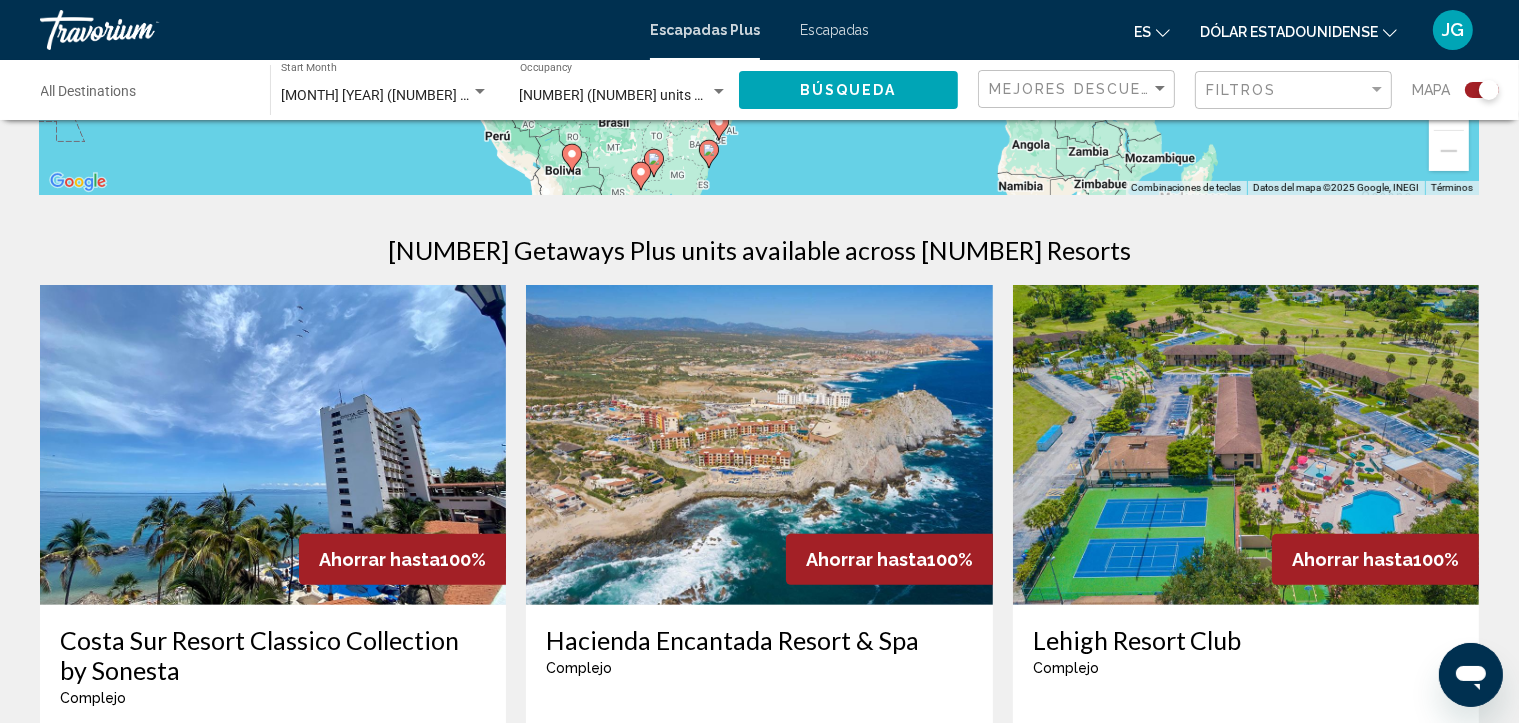 scroll, scrollTop: 1178, scrollLeft: 0, axis: vertical 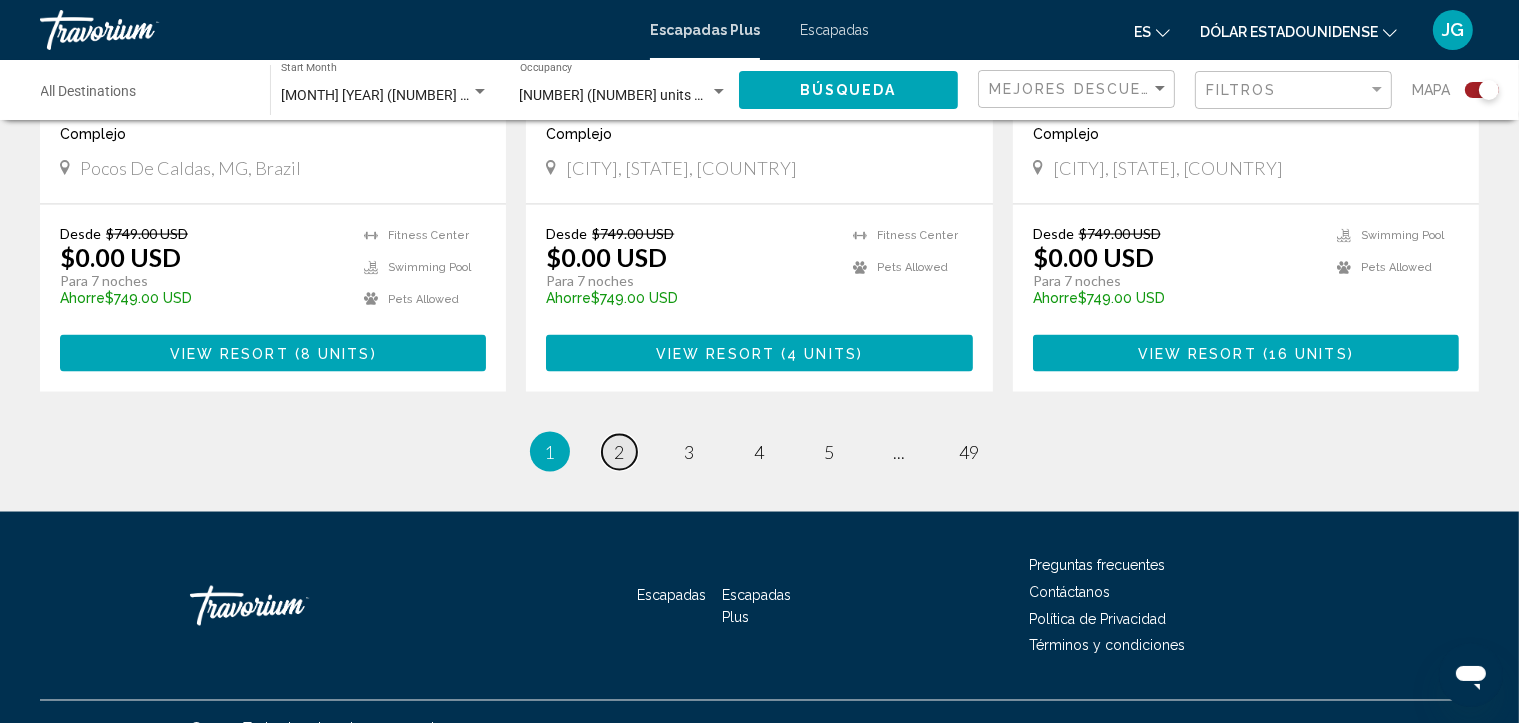 click on "page  2" at bounding box center [619, 452] 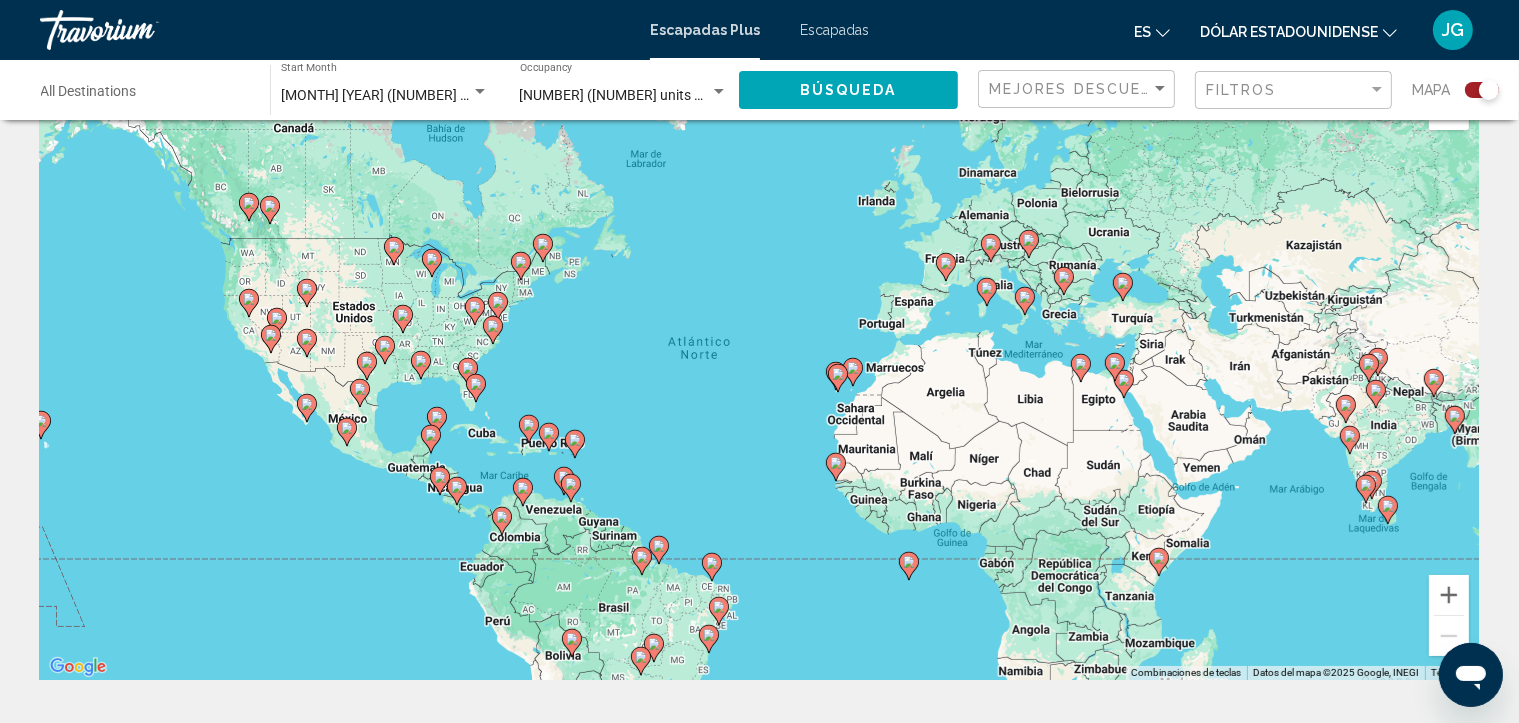 scroll, scrollTop: 20, scrollLeft: 0, axis: vertical 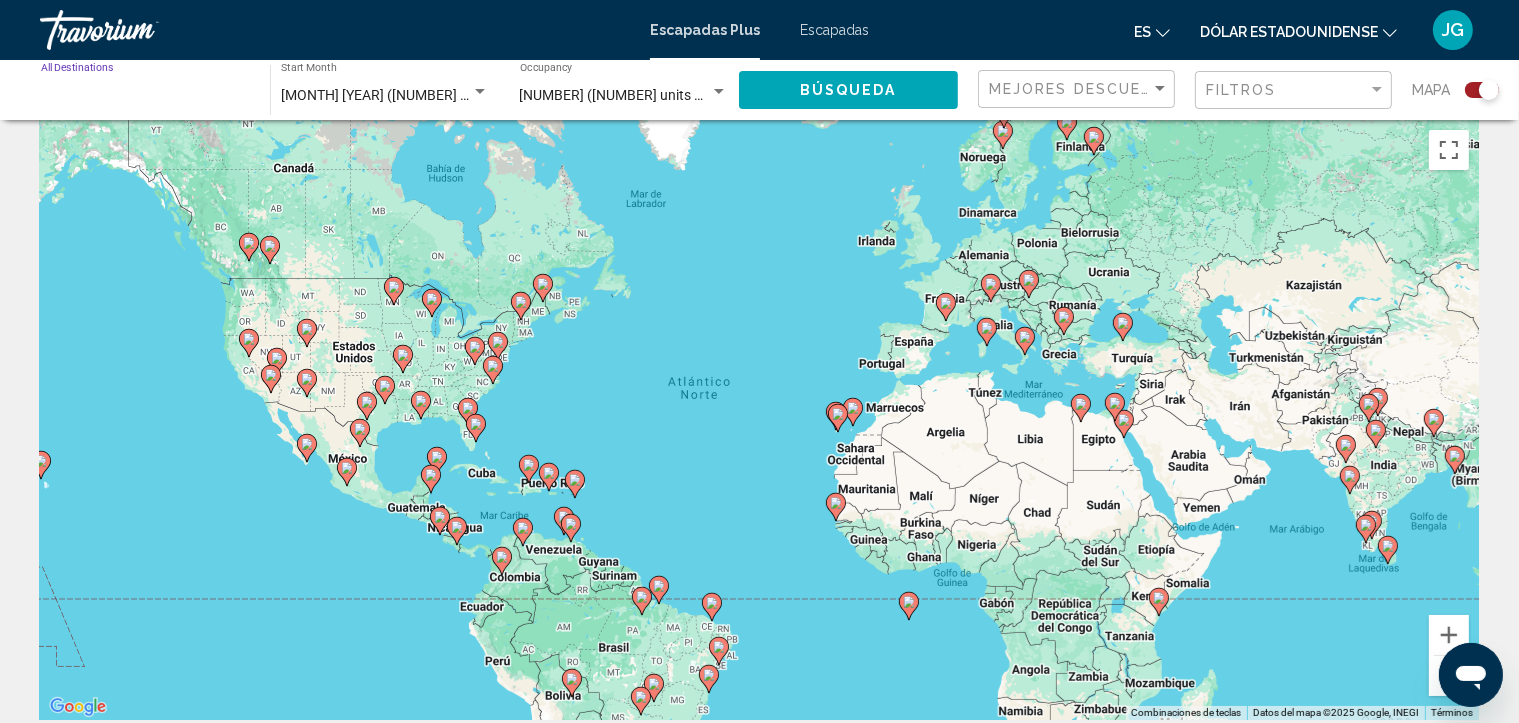 click on "Destination All Destinations" at bounding box center [145, 96] 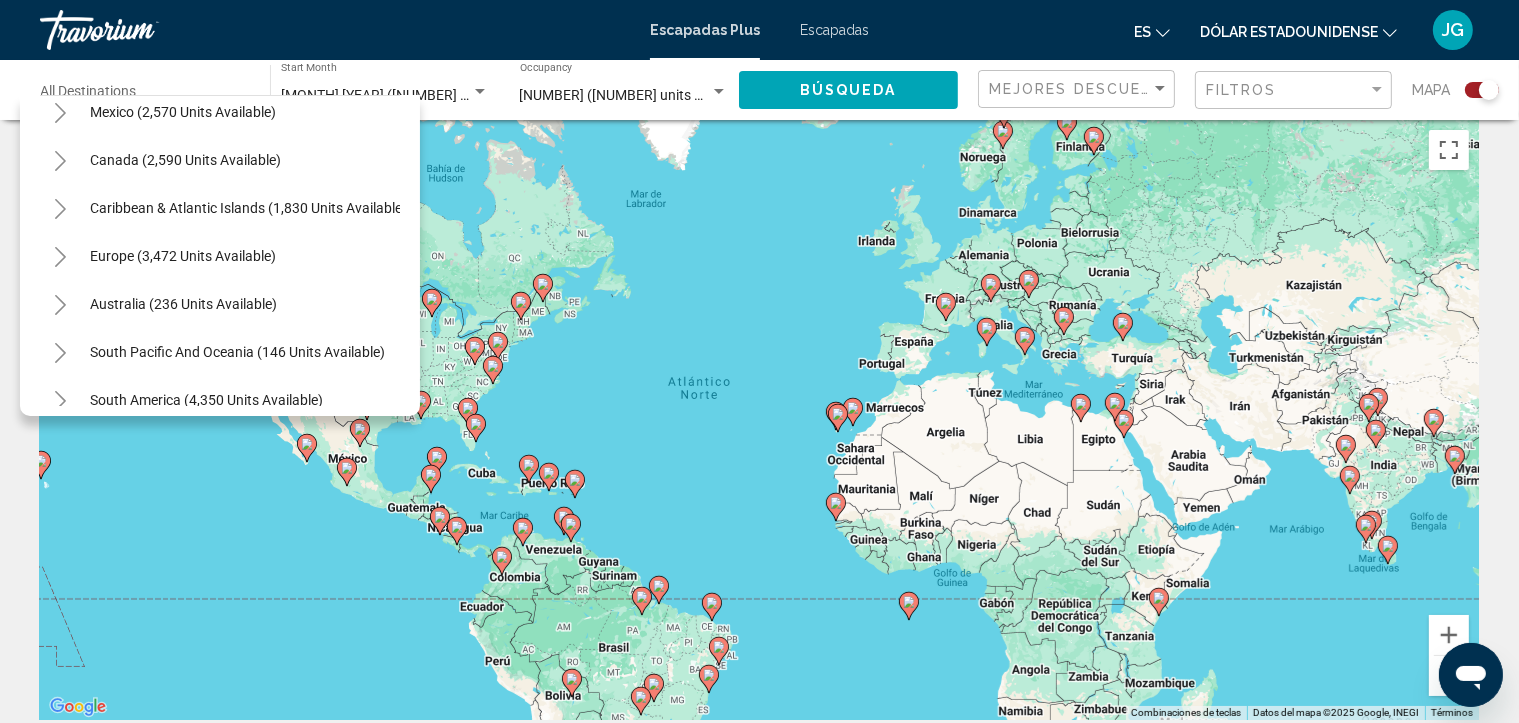 scroll, scrollTop: 128, scrollLeft: 0, axis: vertical 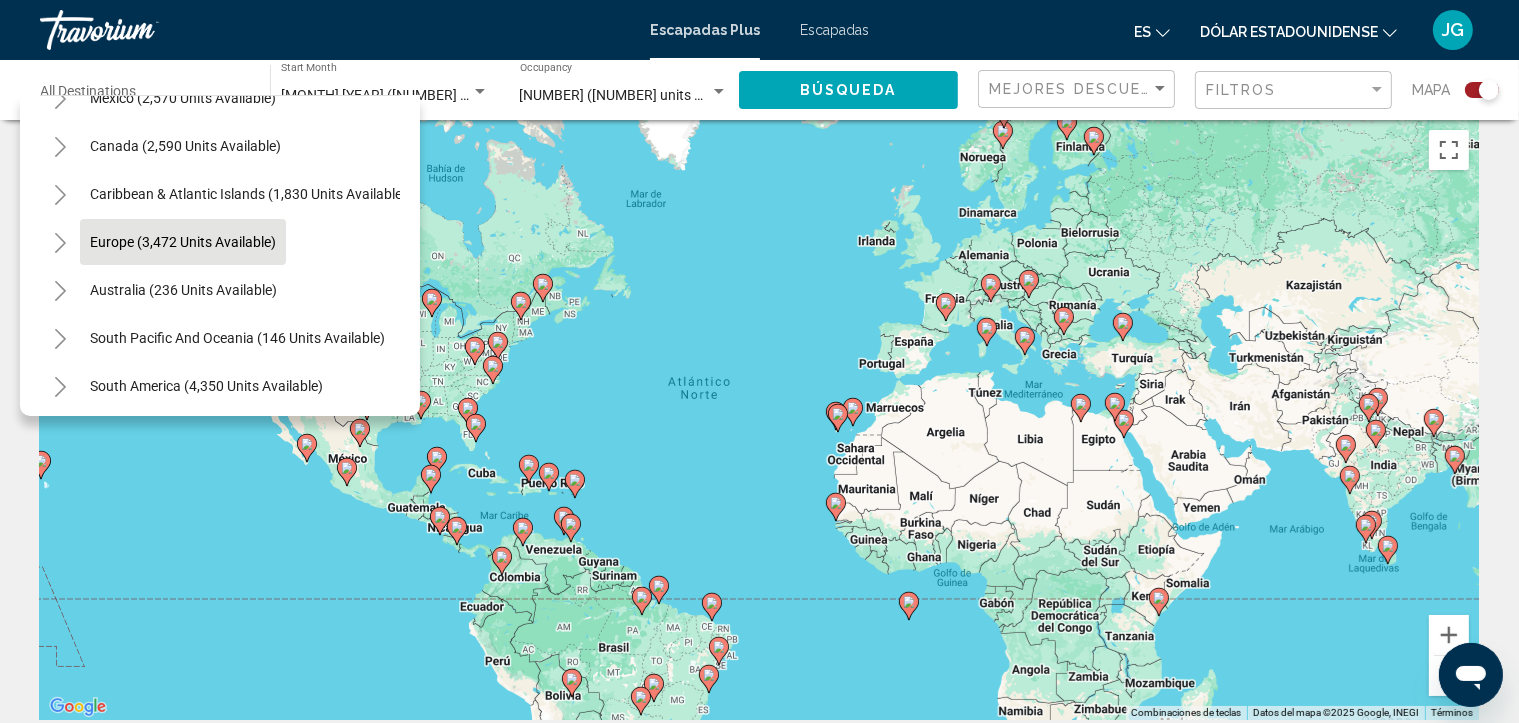 click on "Europe (3,472 units available)" at bounding box center (183, 290) 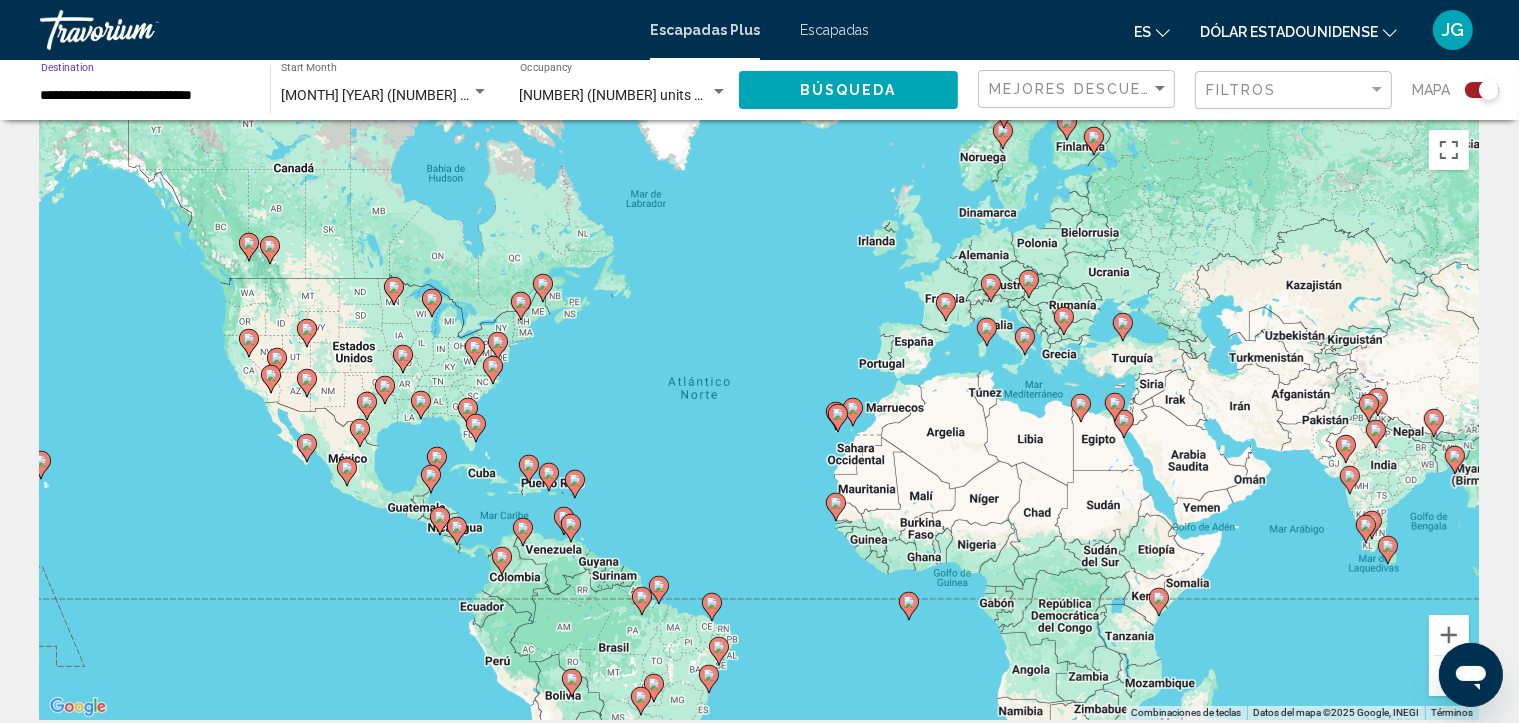 click on "Búsqueda" 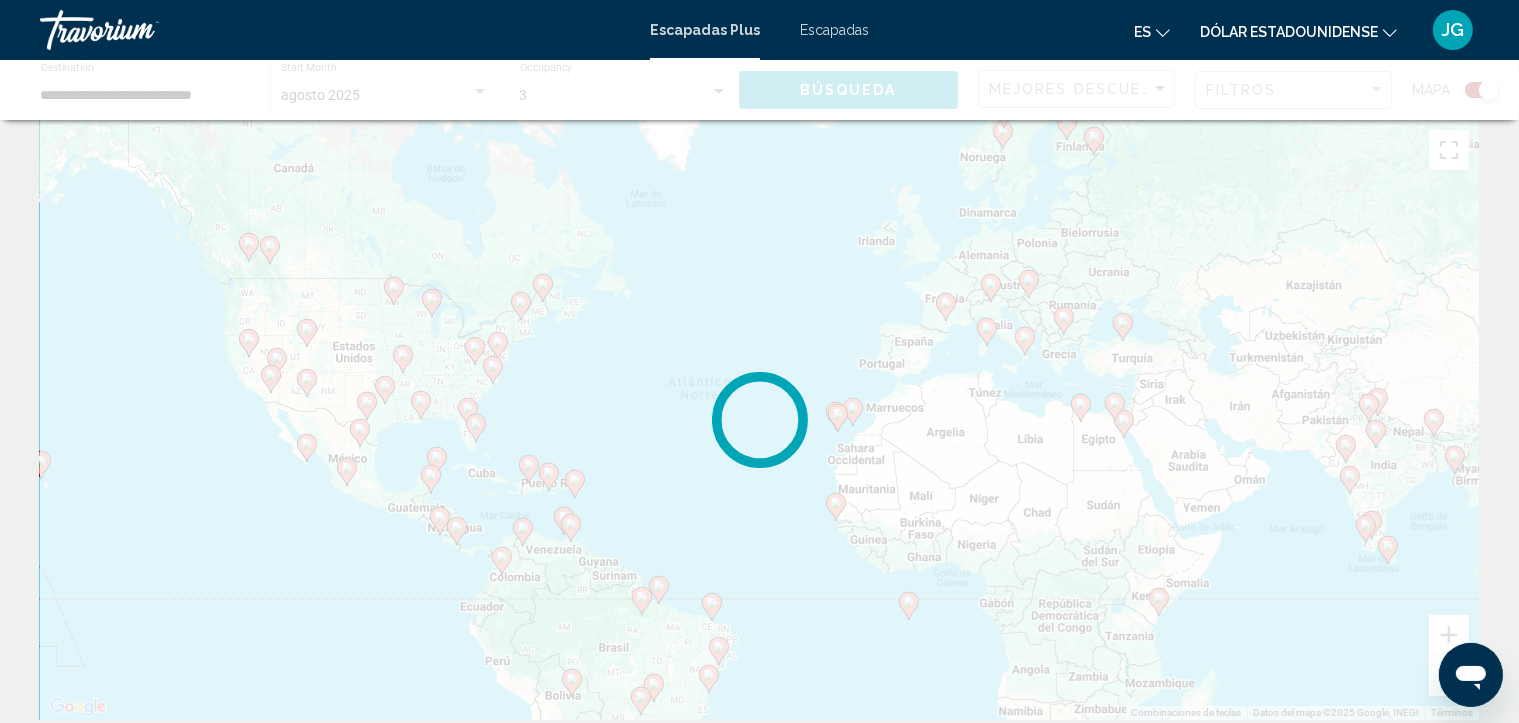 scroll, scrollTop: 0, scrollLeft: 0, axis: both 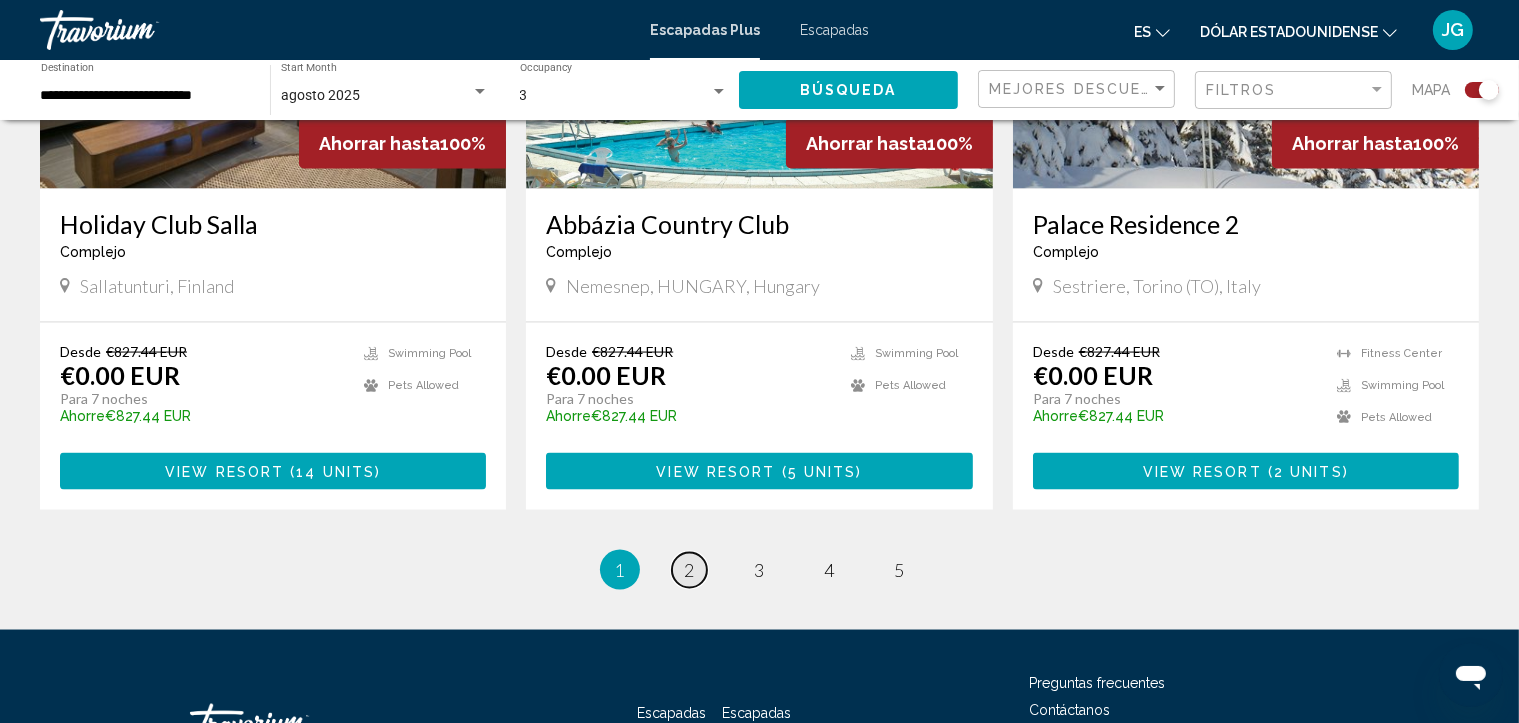 click on "2" at bounding box center [690, 570] 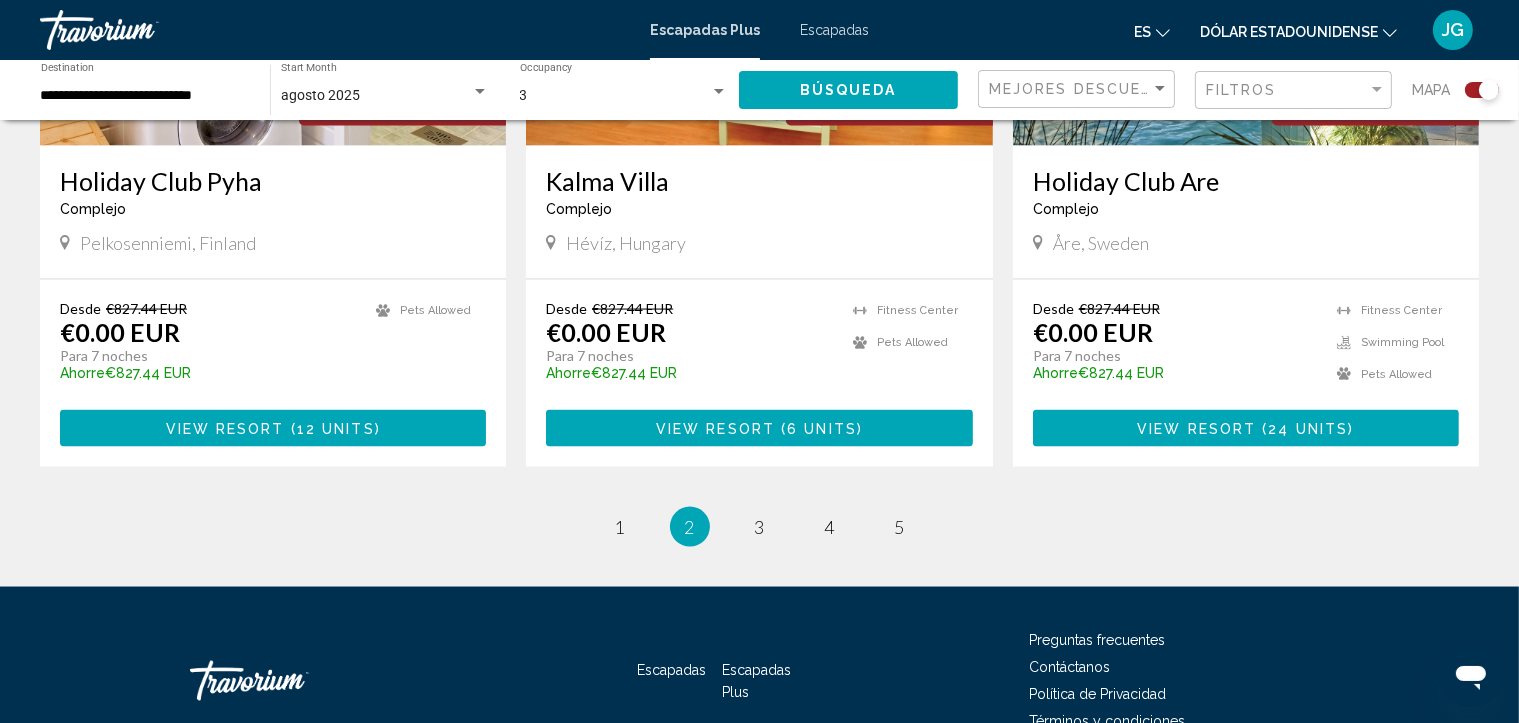 scroll, scrollTop: 3080, scrollLeft: 0, axis: vertical 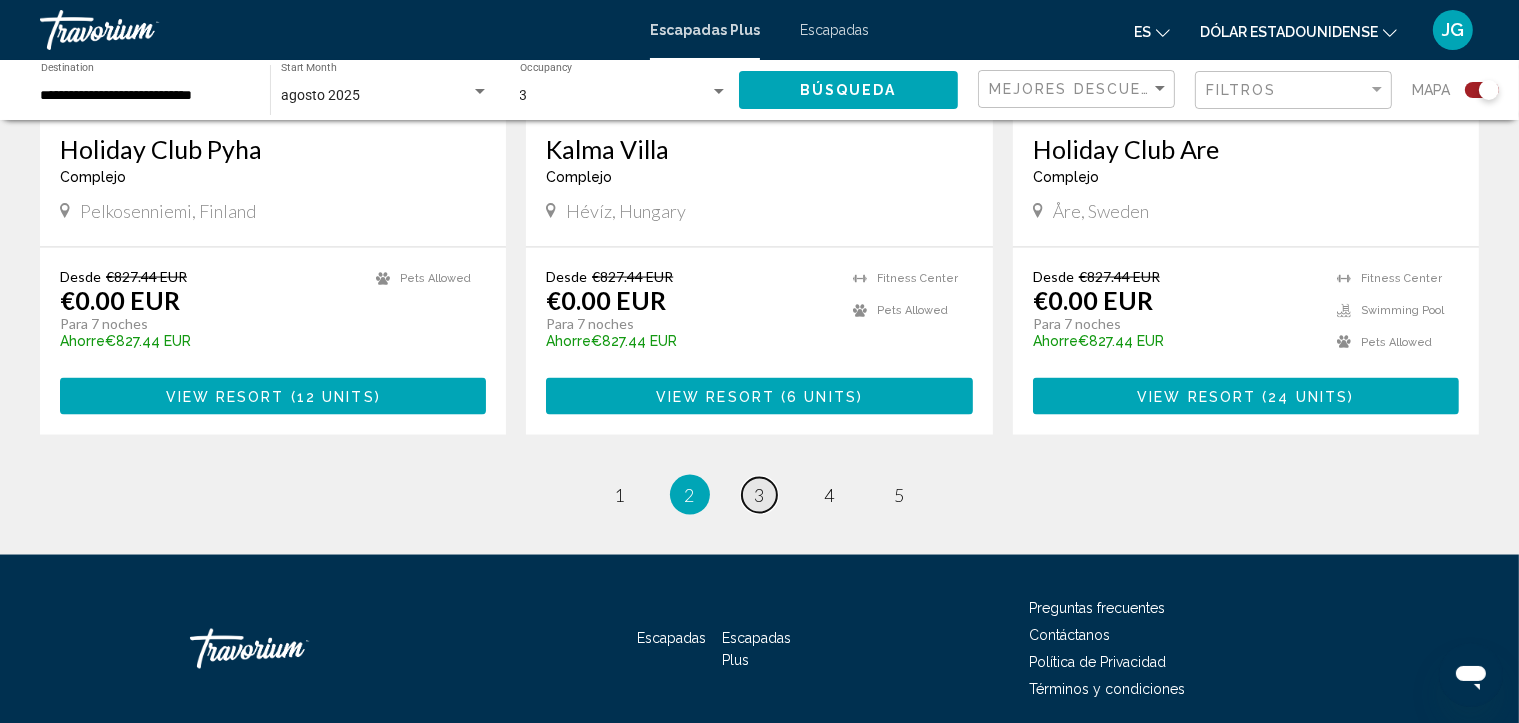 click on "page  3" at bounding box center [759, 495] 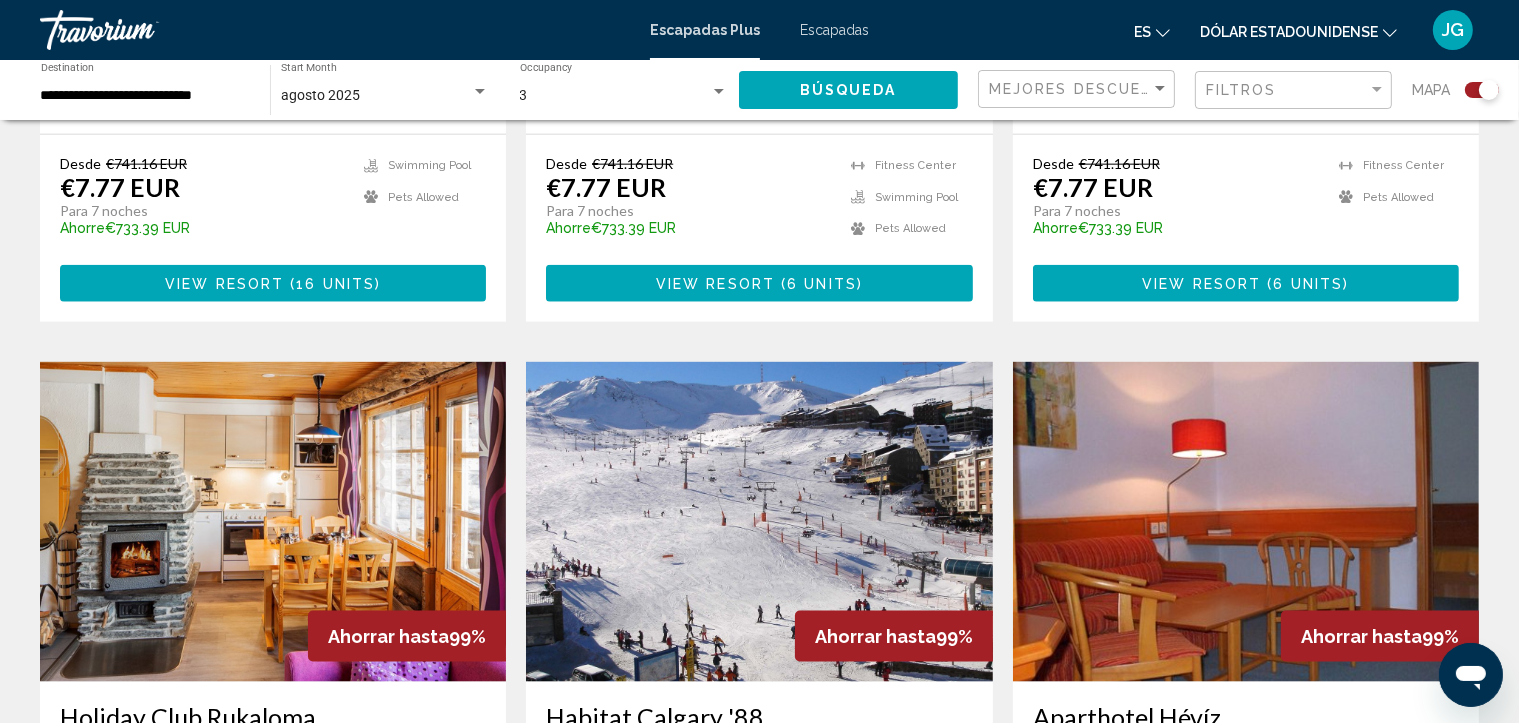 scroll, scrollTop: 2597, scrollLeft: 0, axis: vertical 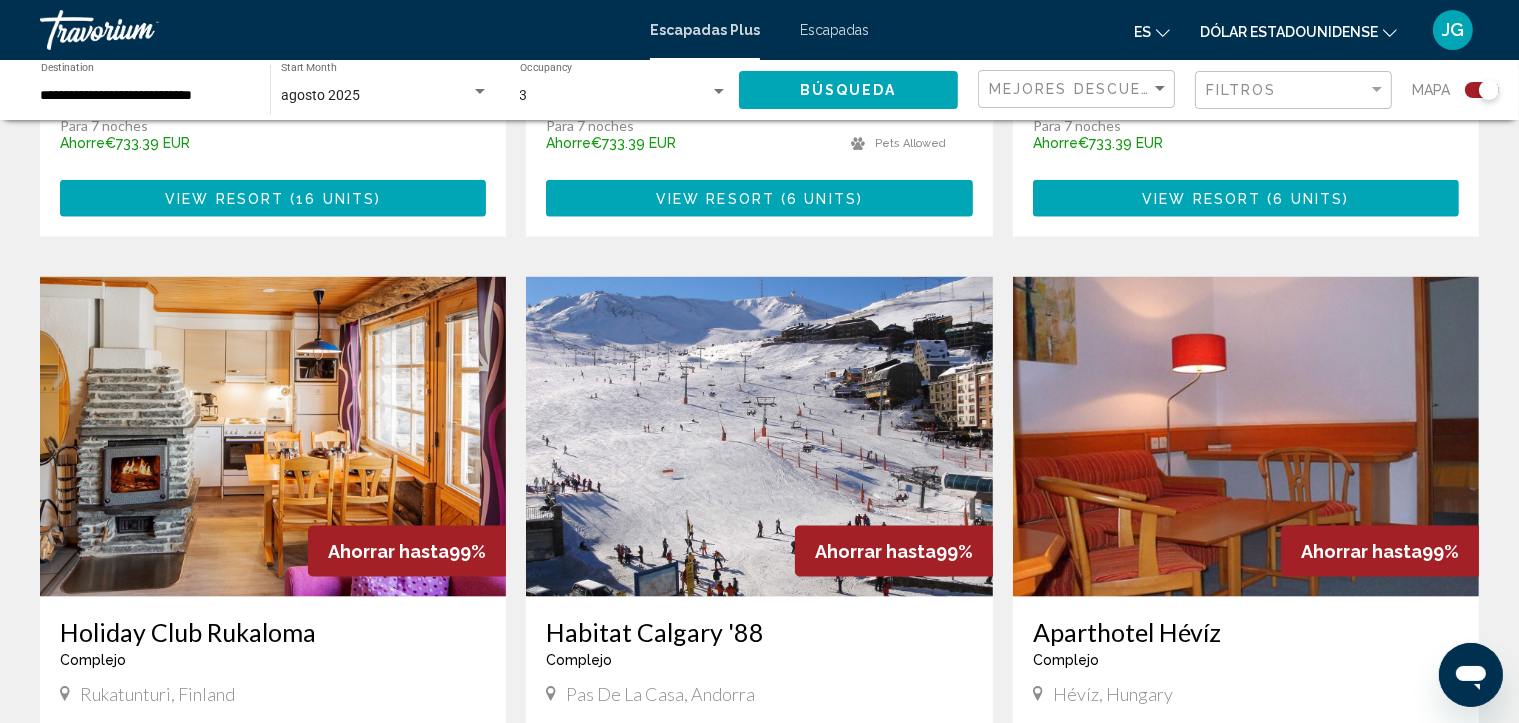 click on "← Mover a la izquierda → Mover a la derecha ↑ Mover hacia arriba ↓ Mover hacia abajo + Ampliar - Reducir Inicio Saltar hacia la izquierda un 75 % Fin Saltar hacia la derecha un 75 % Re Pág Saltar hacia arriba un 75 % Av Pág Saltar hacia abajo un 75 % Para activar la función de arrastre con el teclado, pulsa Alt + Intro. Cuando hayas habilitado esa función, usa las teclas de flecha para mover el marcador. Para completar el arrastre, pulsa Intro. Para cancelar, pulsa Escape. Combinaciones de teclas Datos del mapa Datos del mapa ©[YEAR] Google, INEGI Datos del mapa ©[YEAR] Google, INEGI [NUMBER] km  Haz clic para alternar entre unidades métricas e imperiales Términos Notificar un problema de Maps [NUMBER] Getaways Plus units available across [NUMBER] Resorts Ahorrar hasta  99%   Holiday Club Are  Complejo  -  Este es un resort solo para adultos
Åre, Sweden Desde €[NUMBER] EUR €[NUMBER] EUR Para [NUMBER] noches Ahorre  €[NUMBER] EUR   temp  [NUMBER]" at bounding box center (759, -730) 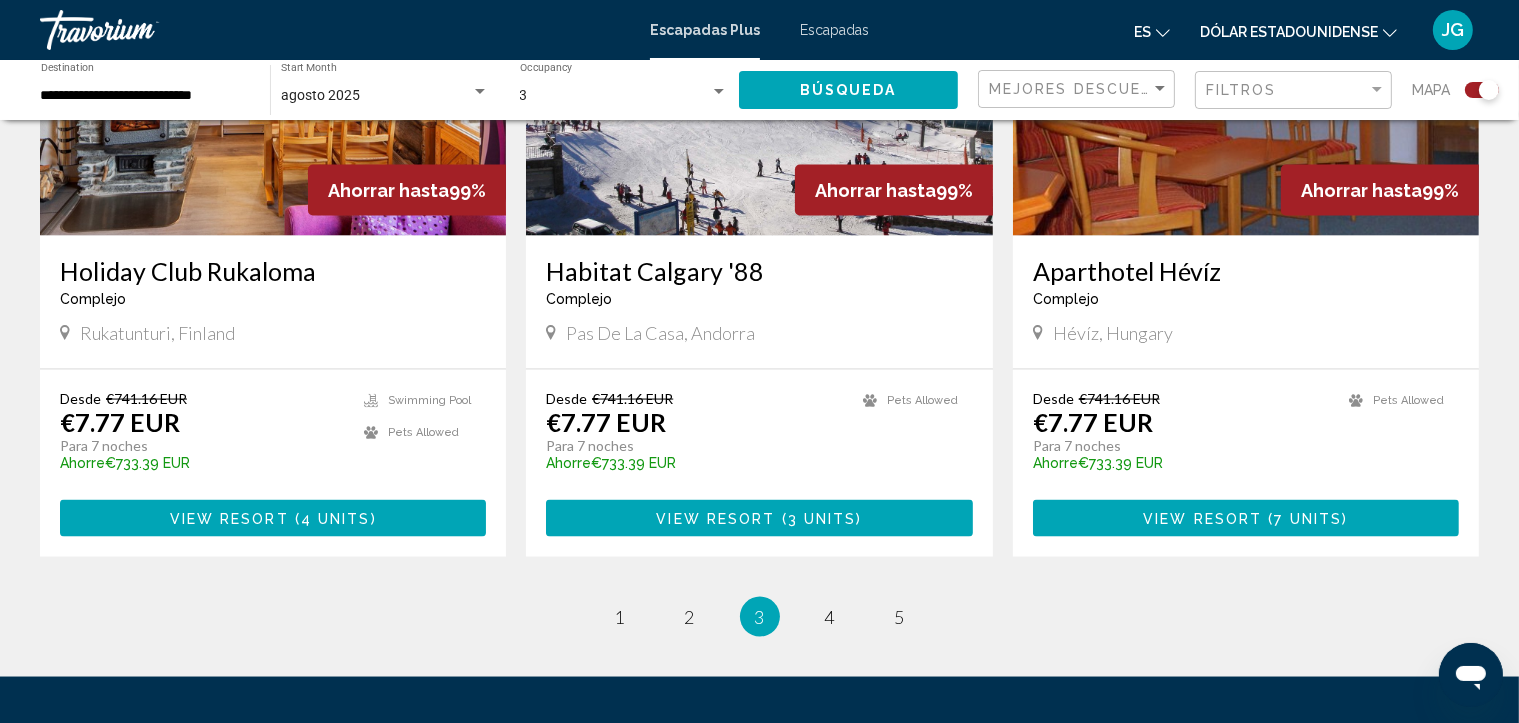 scroll, scrollTop: 3012, scrollLeft: 0, axis: vertical 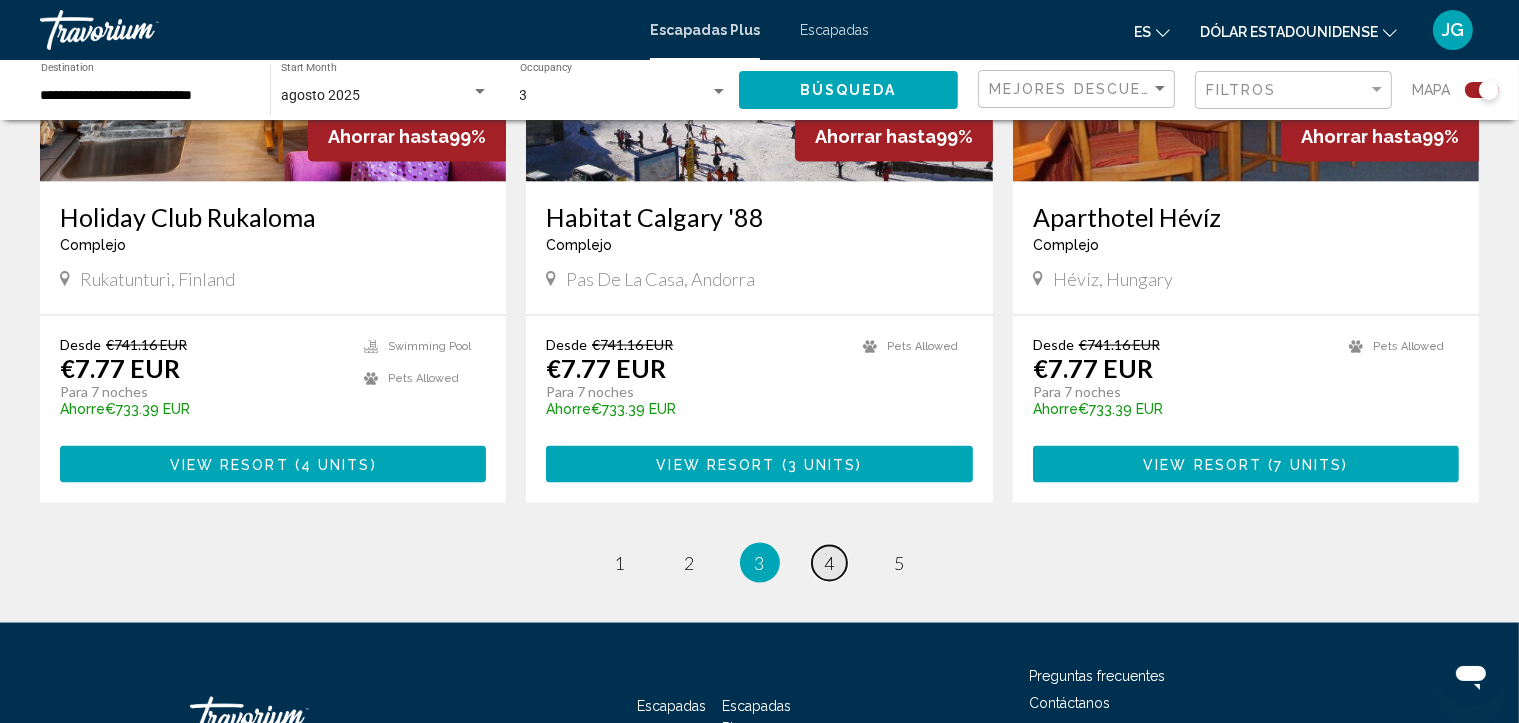 click on "page  4" at bounding box center (829, 563) 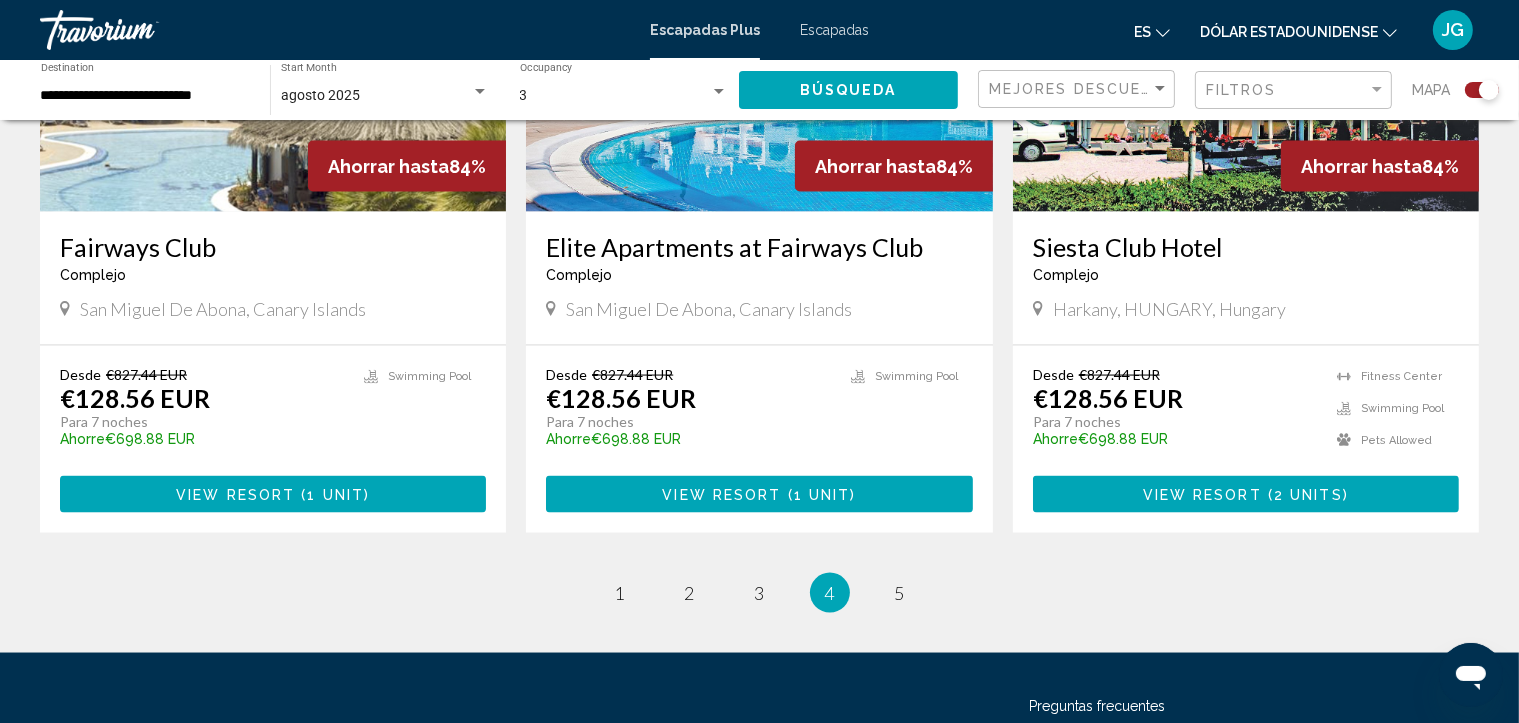 scroll, scrollTop: 3068, scrollLeft: 0, axis: vertical 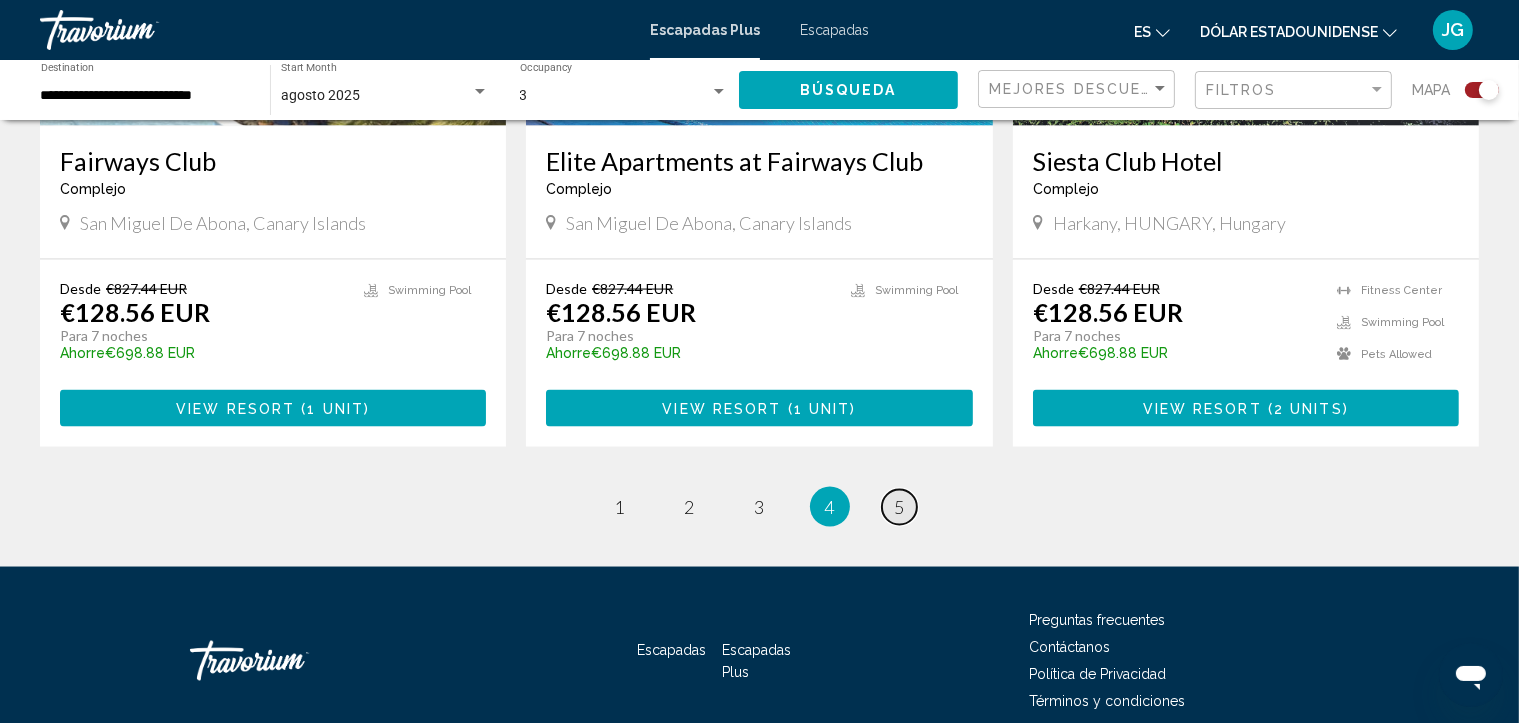 click on "5" at bounding box center (900, 507) 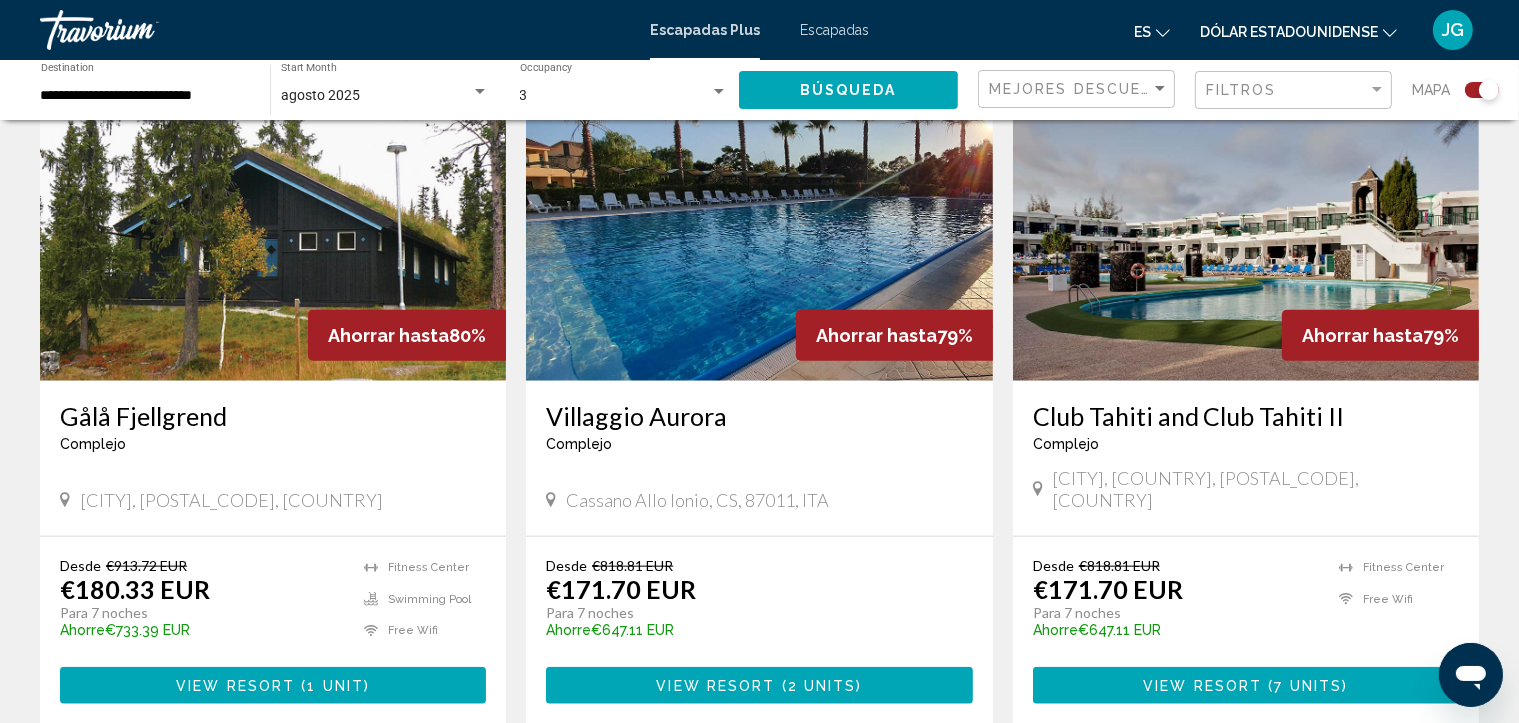 scroll, scrollTop: 2150, scrollLeft: 0, axis: vertical 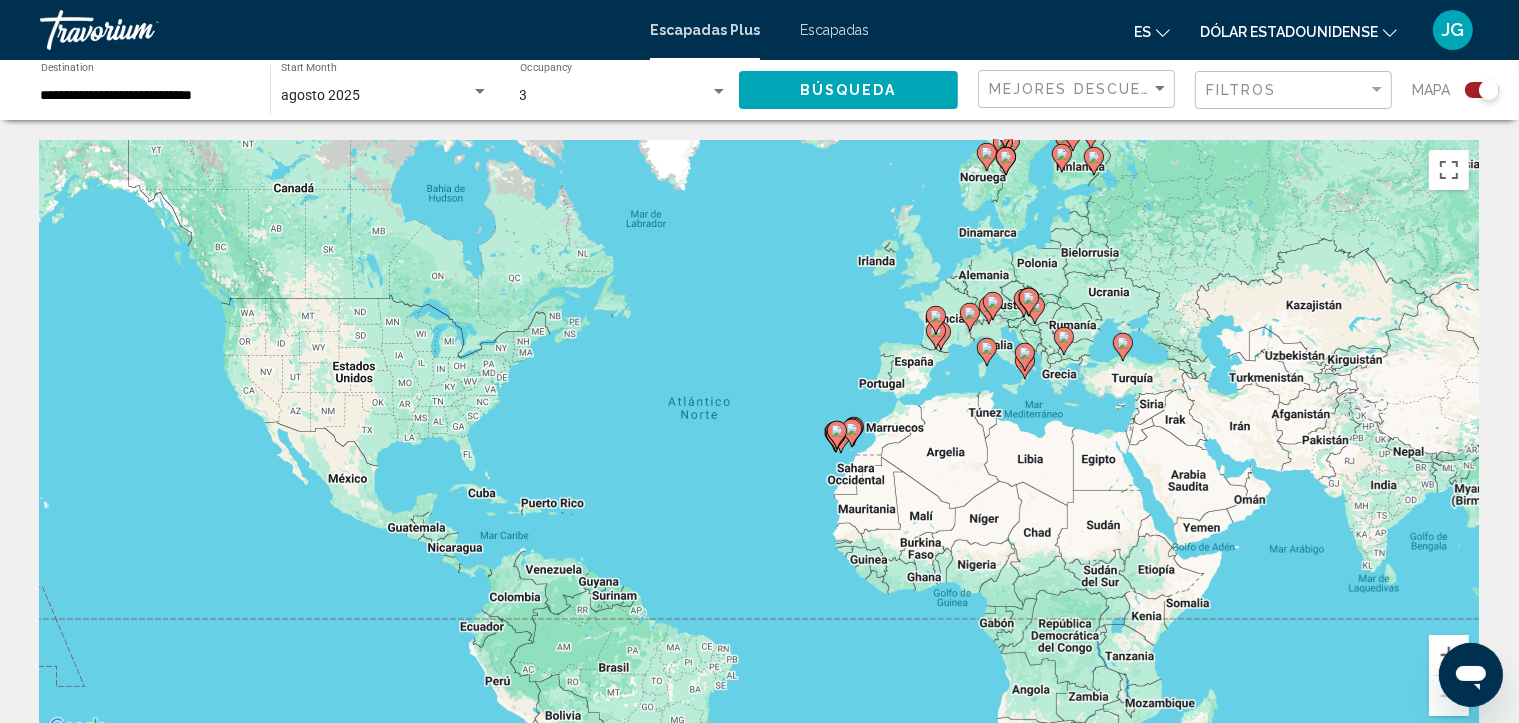 click on "Dólar estadounidense" 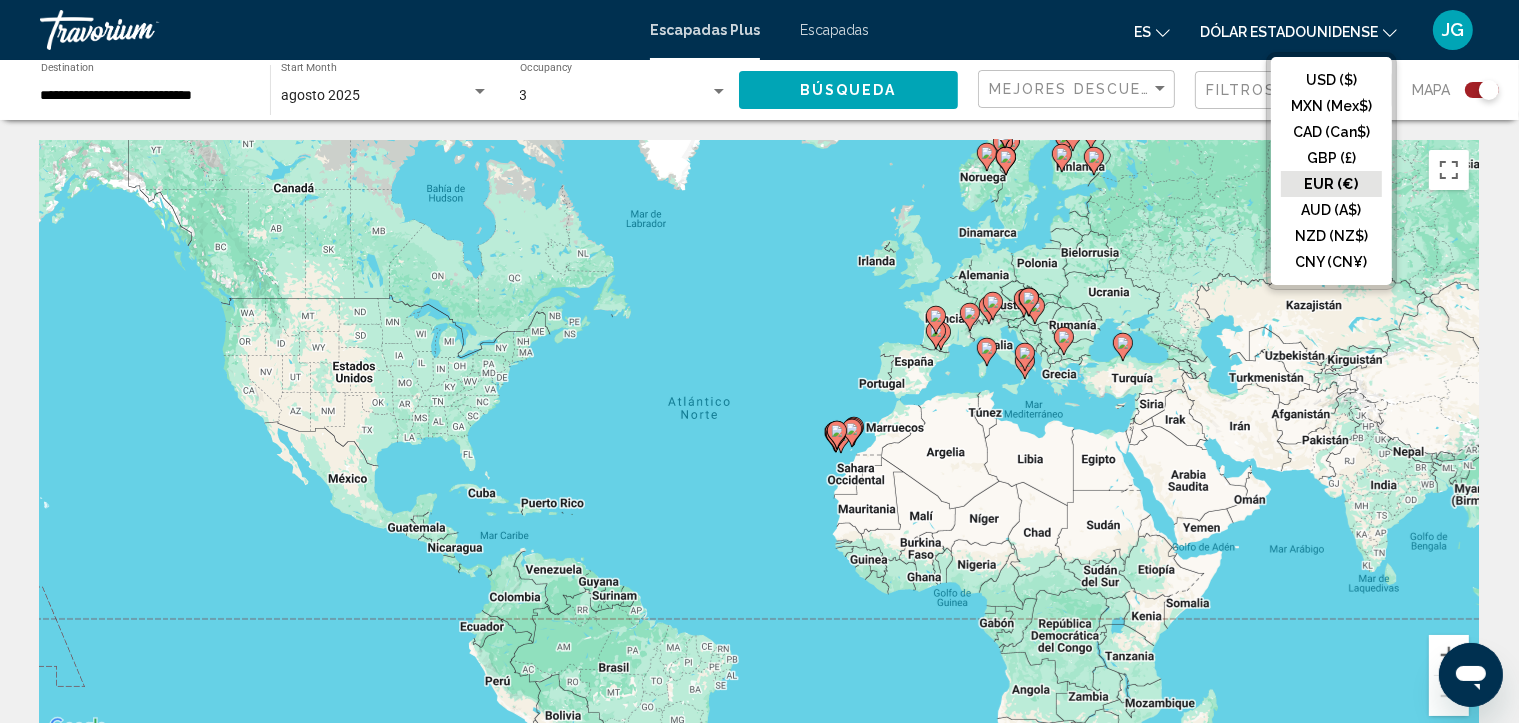 click on "EUR (€)" 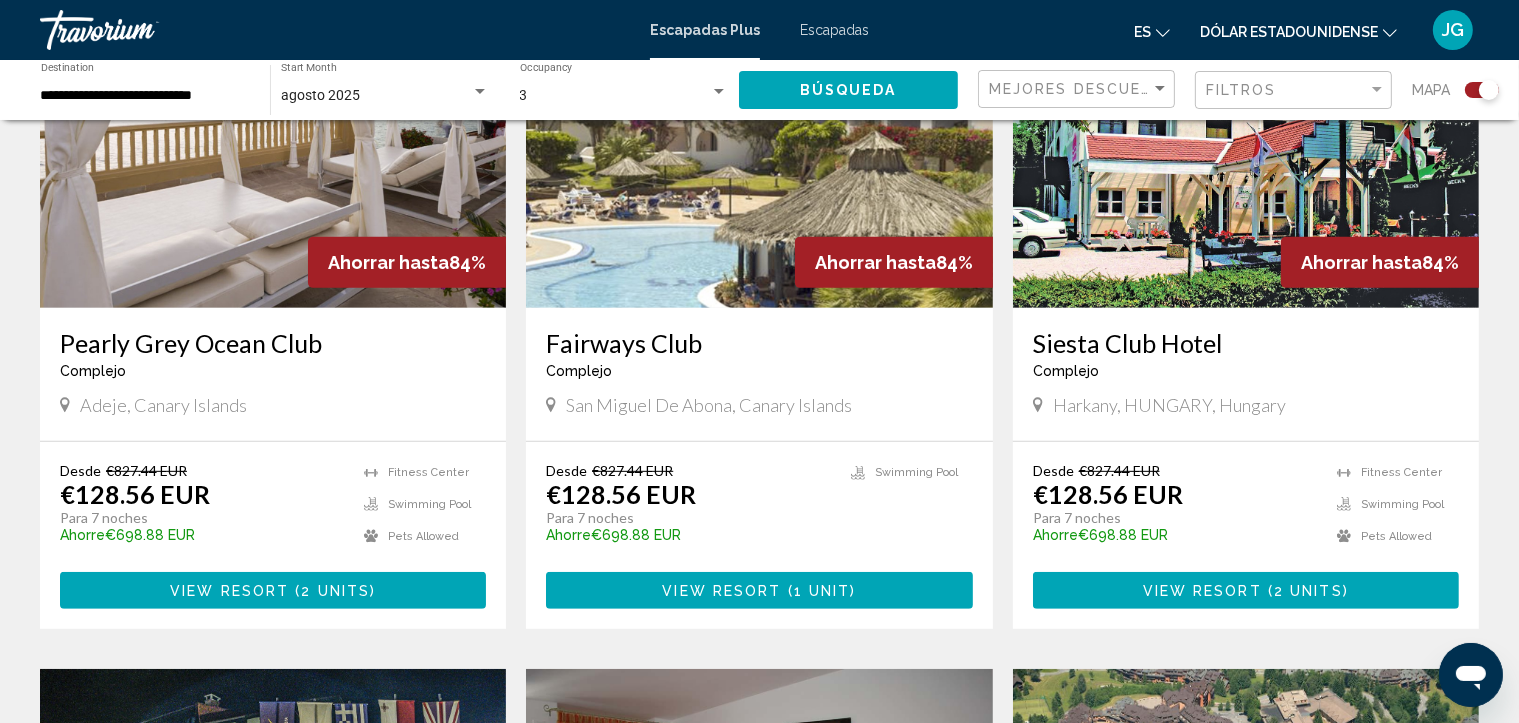 scroll, scrollTop: 960, scrollLeft: 0, axis: vertical 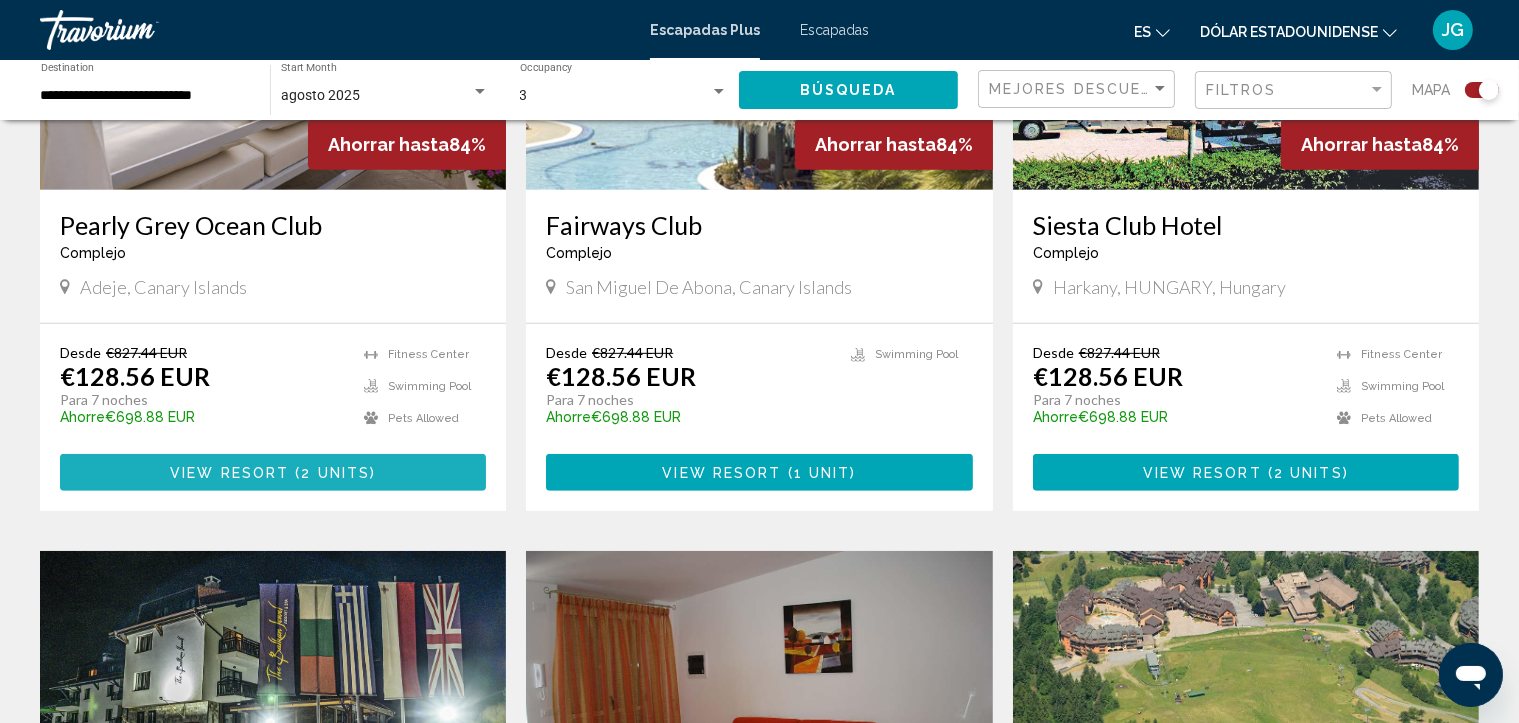 click on "2 units" at bounding box center [335, 473] 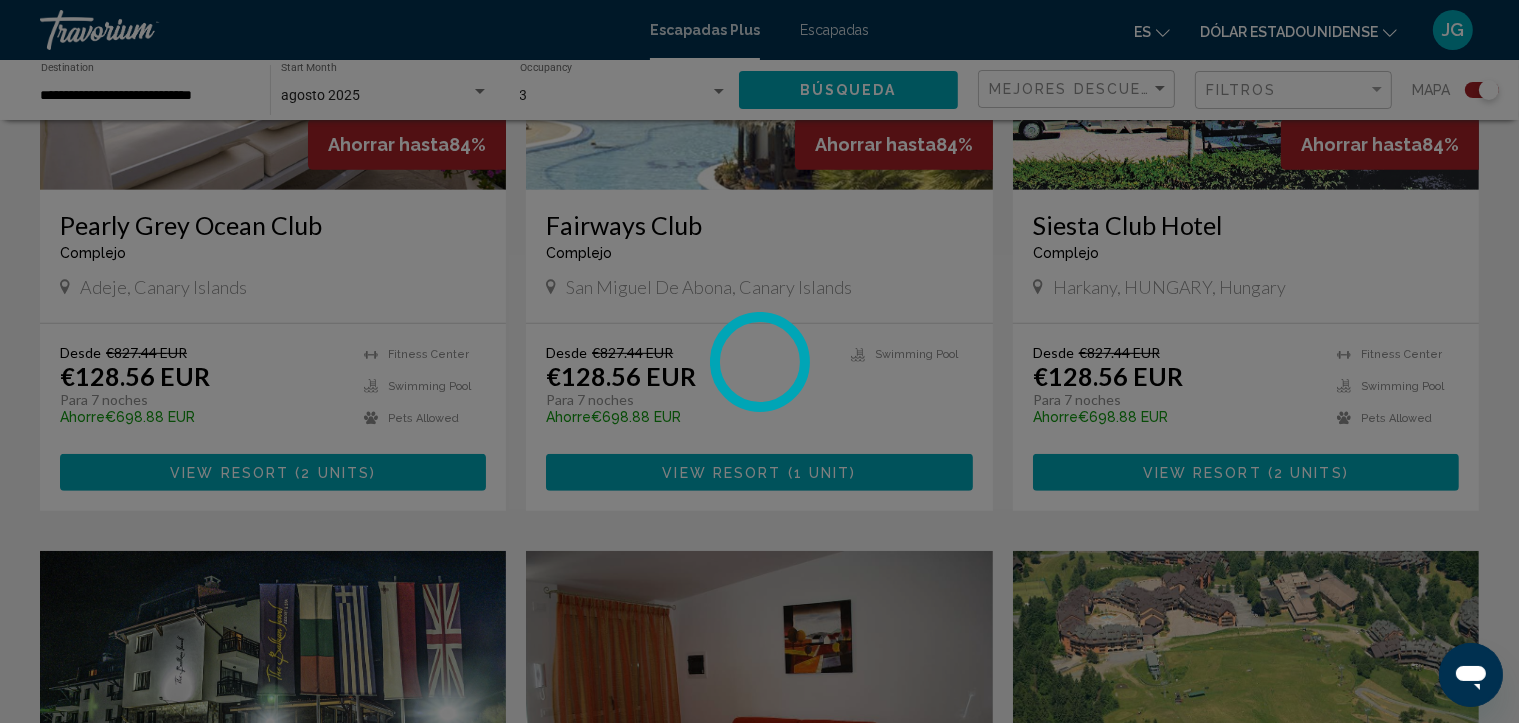 scroll, scrollTop: 0, scrollLeft: 0, axis: both 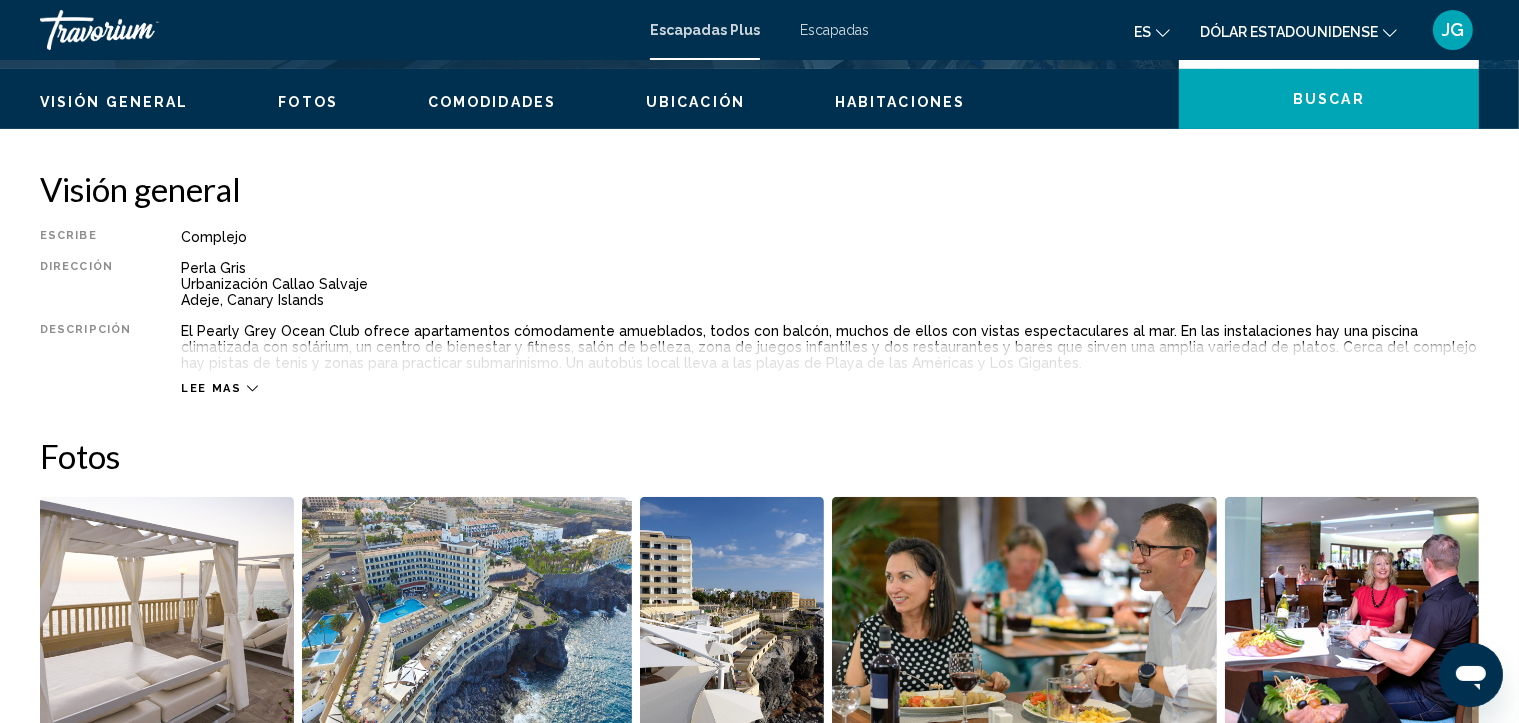 click 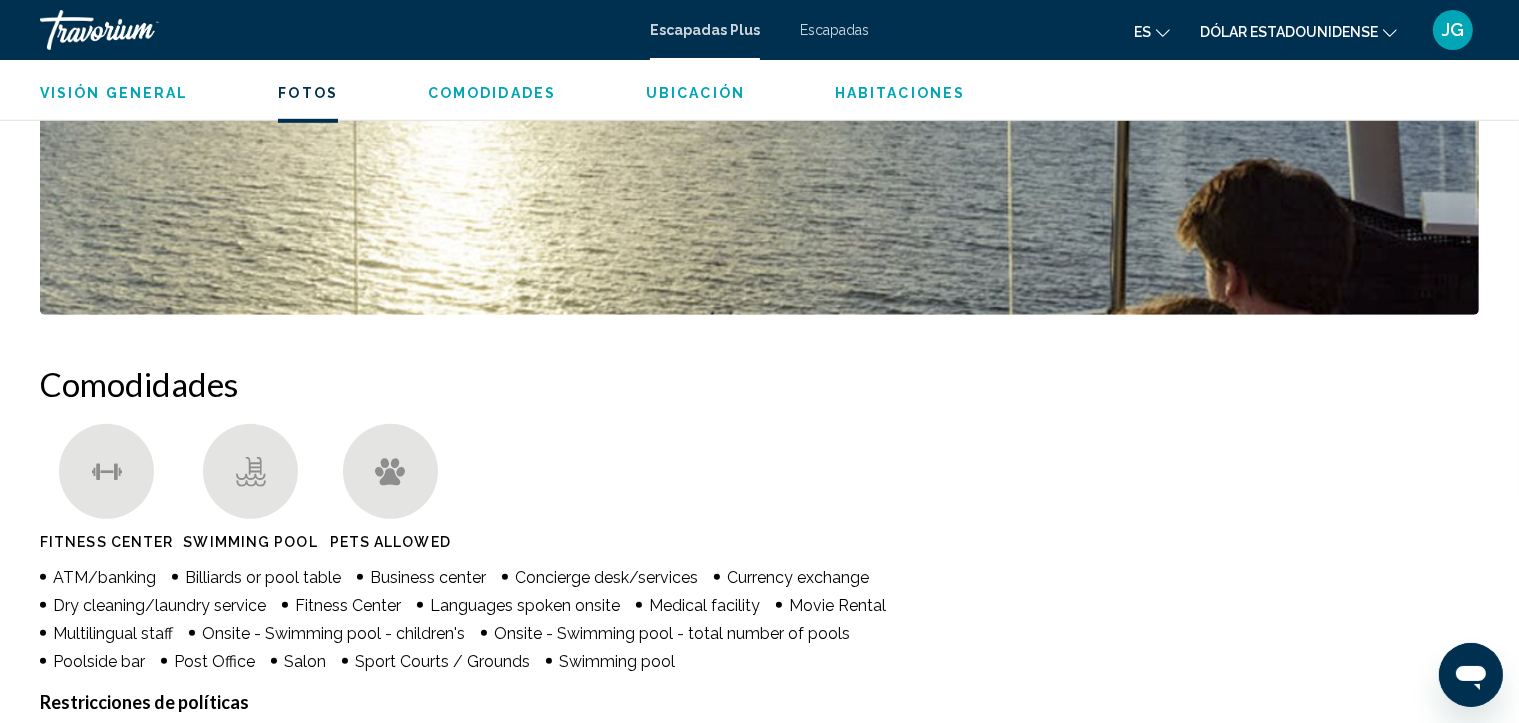 scroll, scrollTop: 1377, scrollLeft: 0, axis: vertical 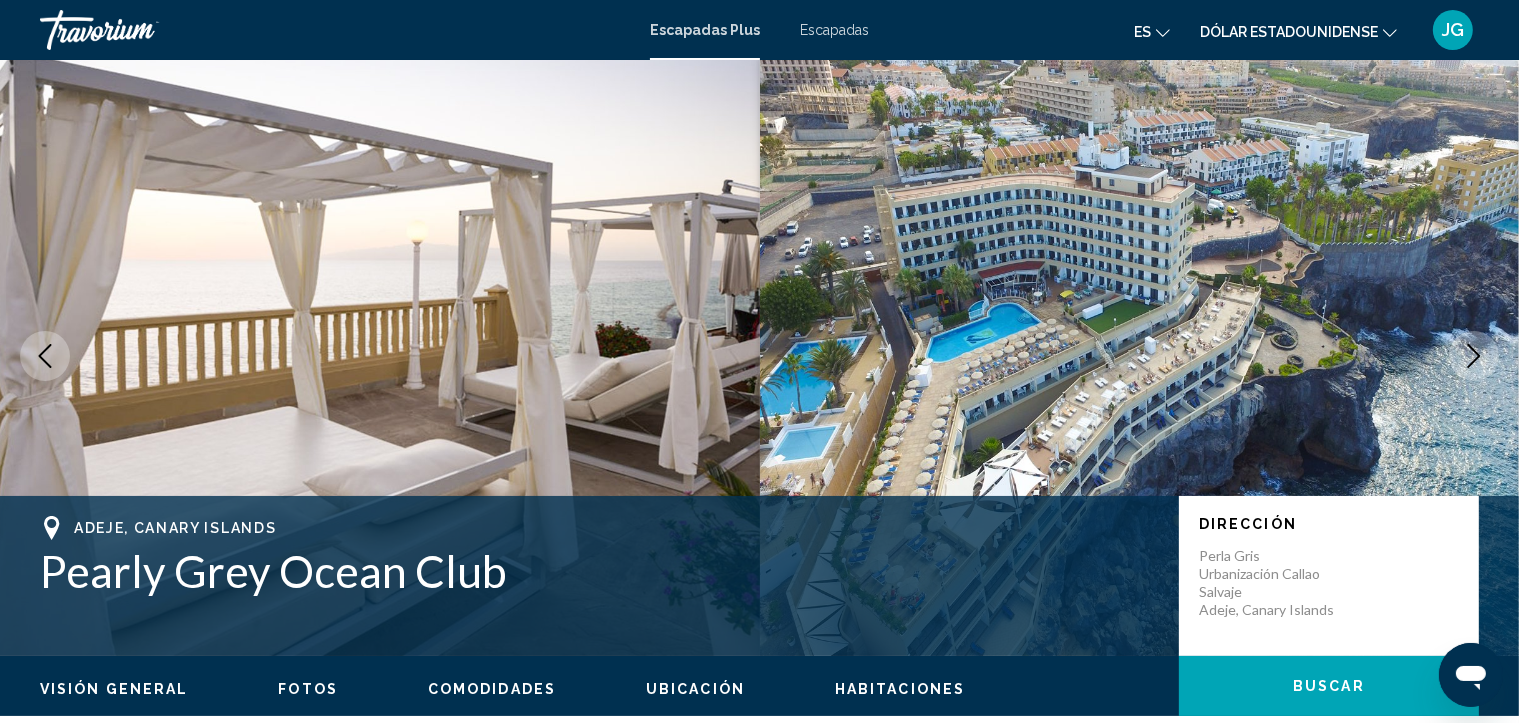 click on "Comodidades" at bounding box center [492, 689] 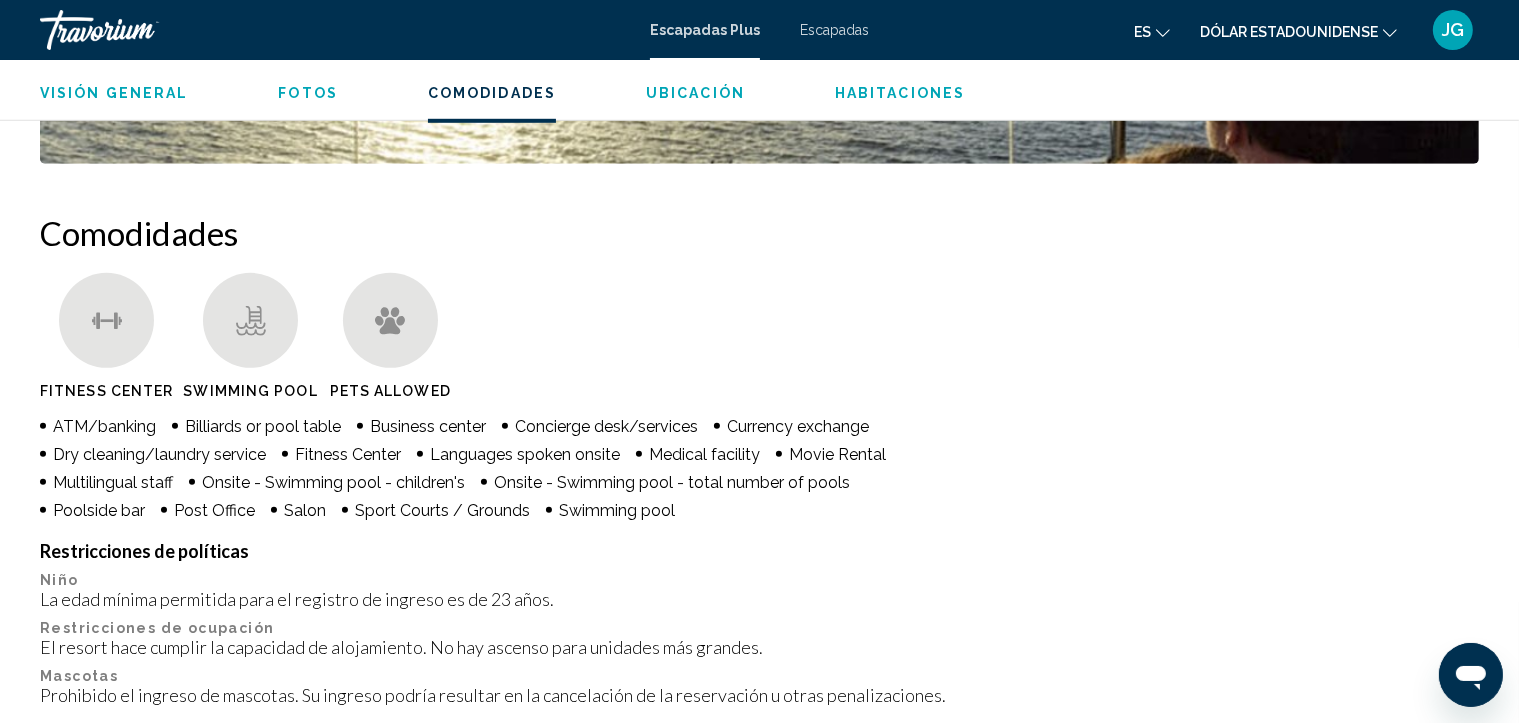 scroll, scrollTop: 1522, scrollLeft: 0, axis: vertical 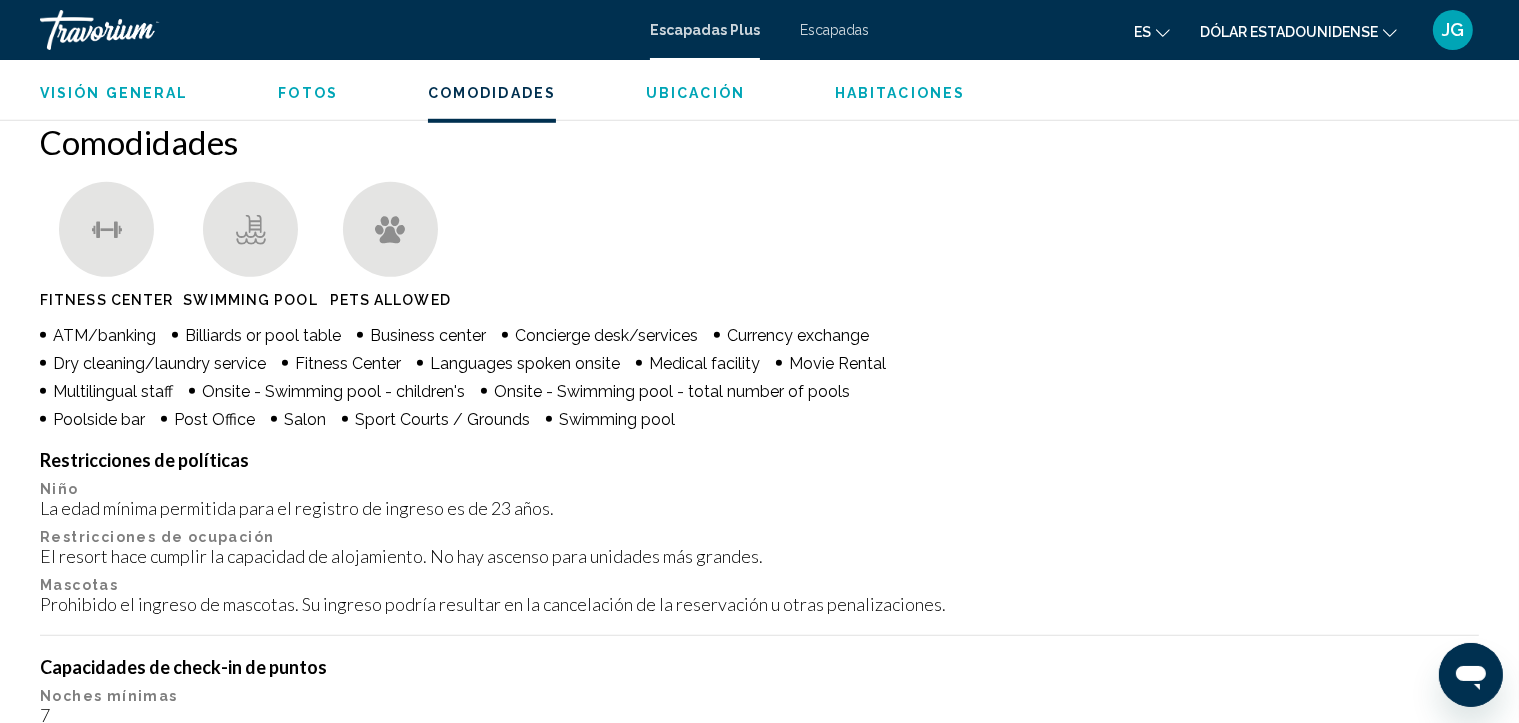 click on "Escapadas" at bounding box center [834, 30] 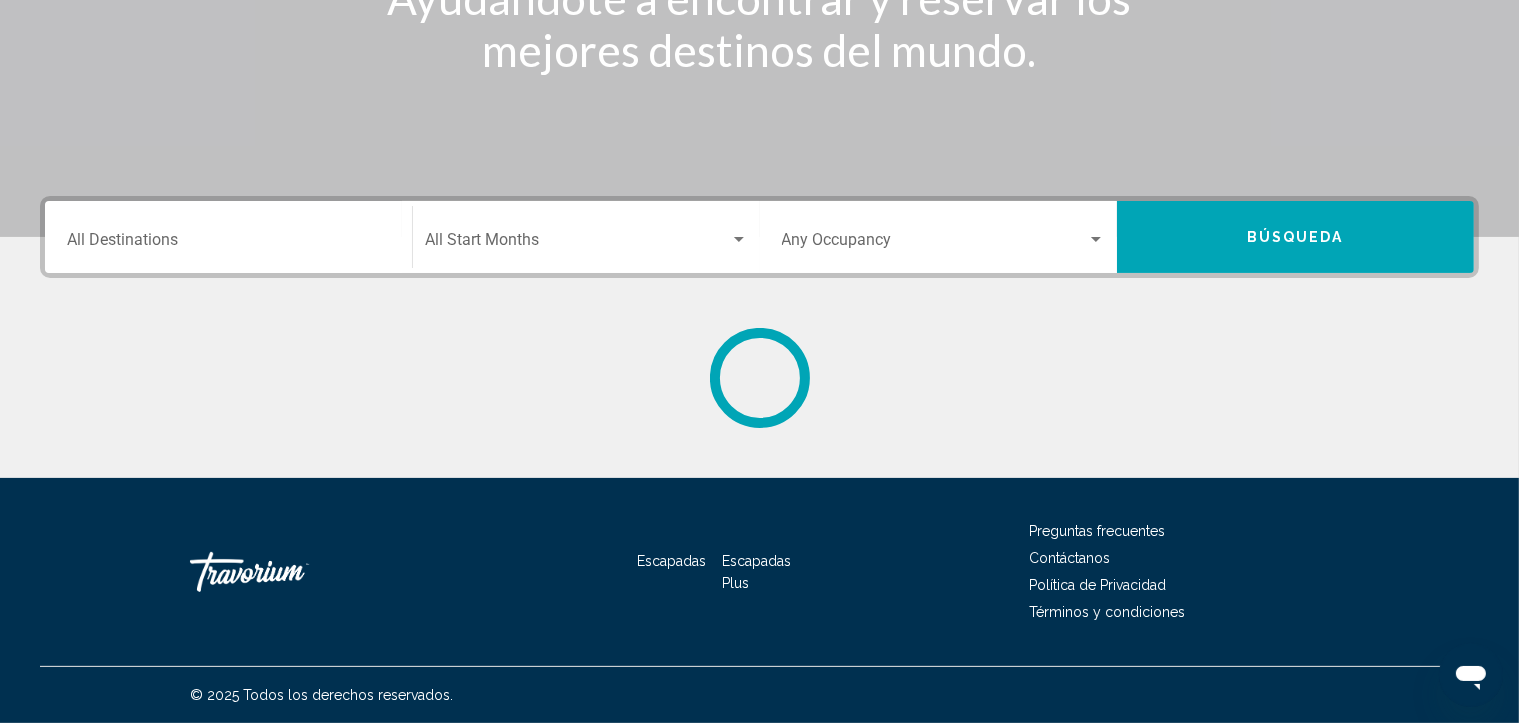 scroll, scrollTop: 0, scrollLeft: 0, axis: both 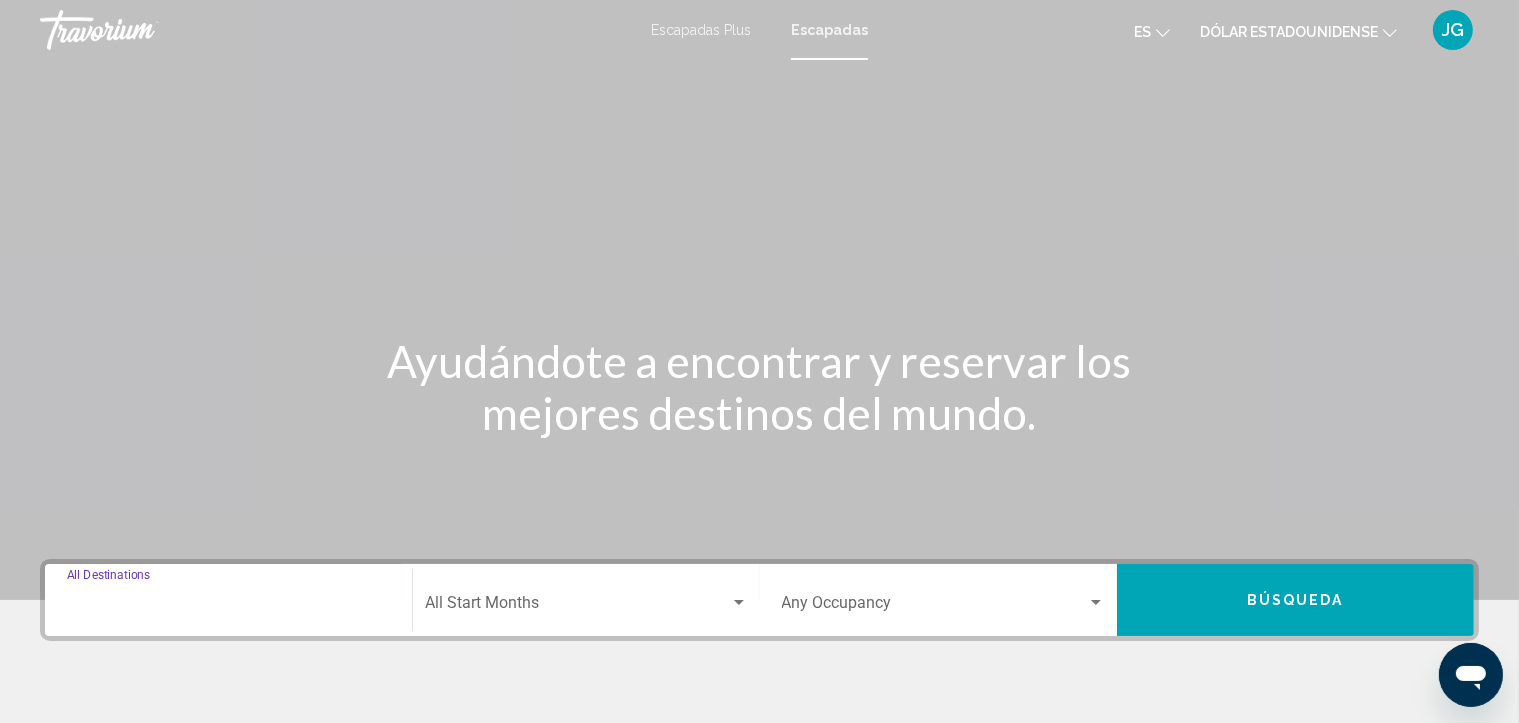 click on "Destination All Destinations" at bounding box center [228, 607] 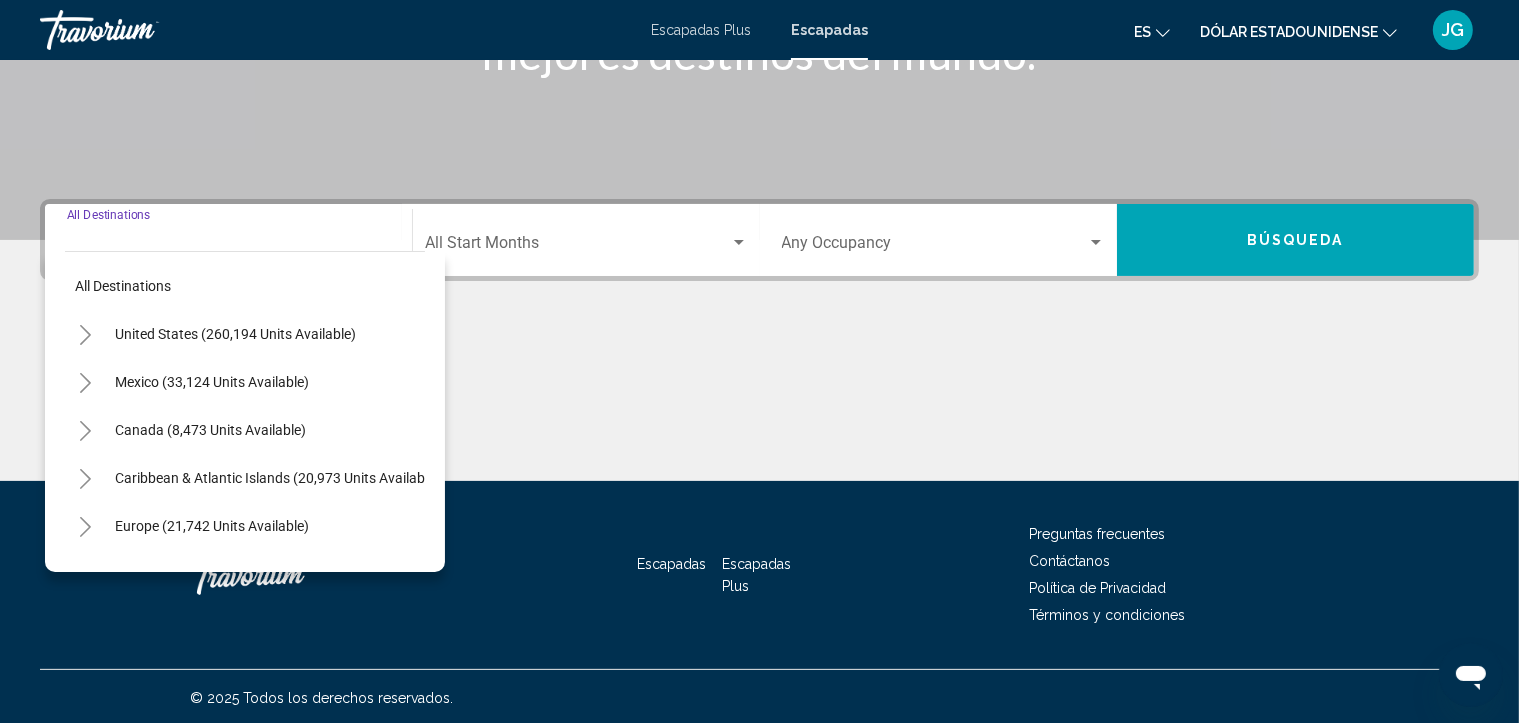 scroll, scrollTop: 362, scrollLeft: 0, axis: vertical 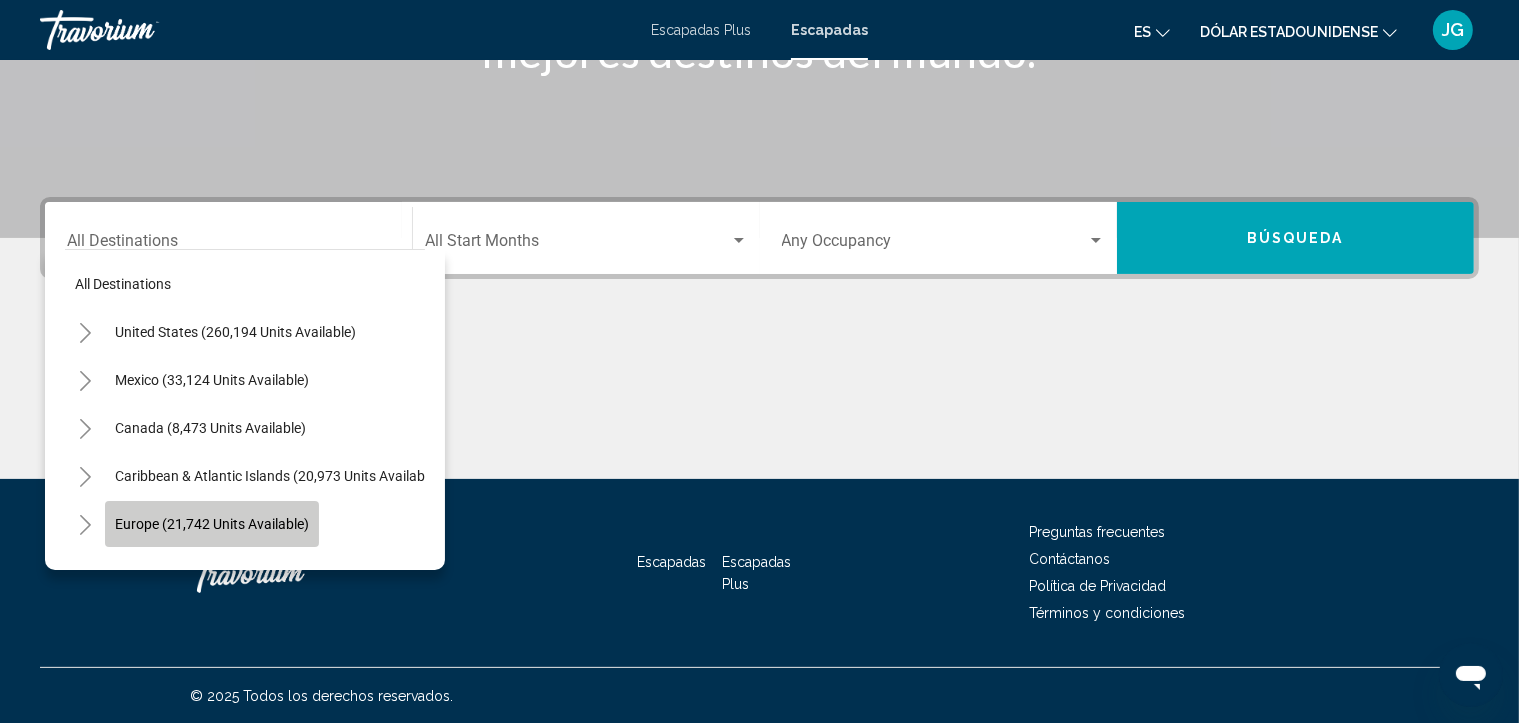 click on "Europe (21,742 units available)" 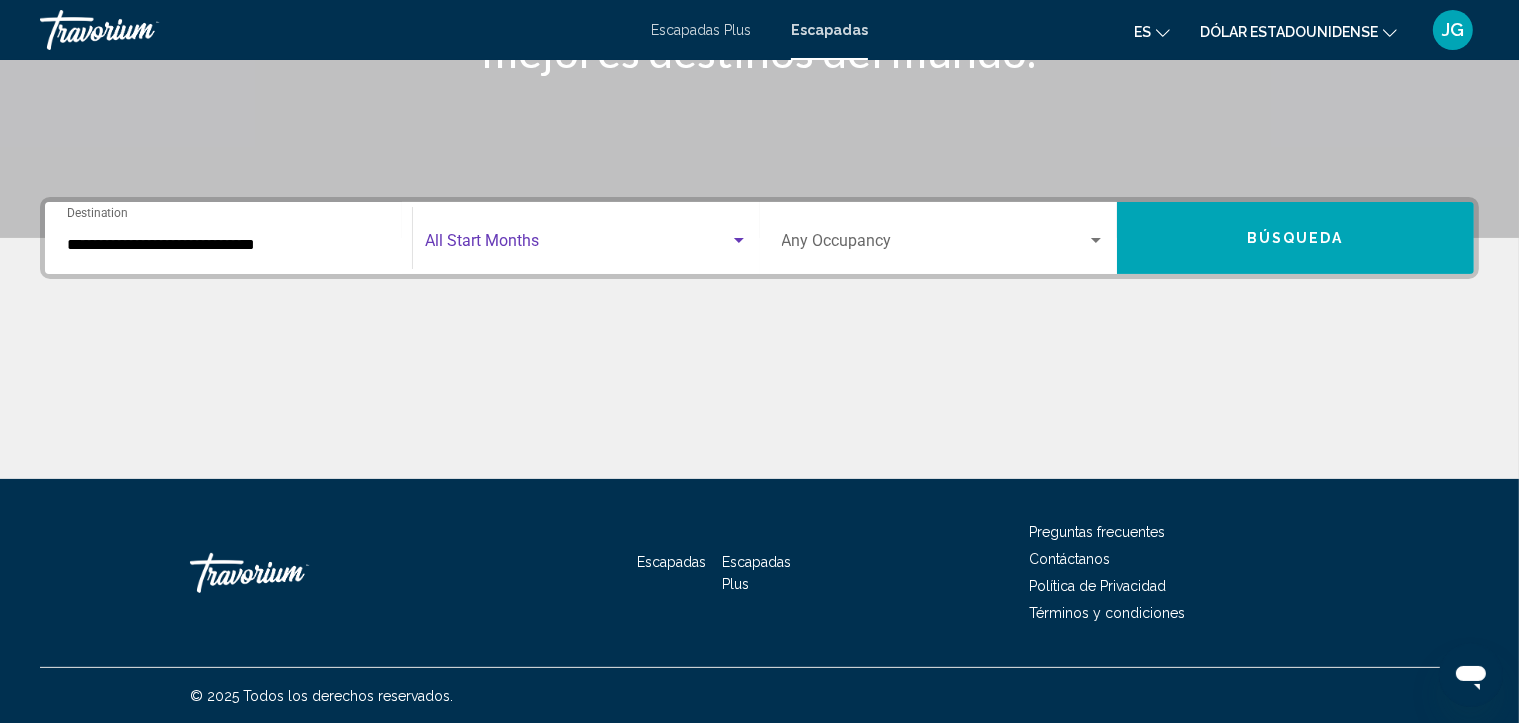 click at bounding box center (739, 240) 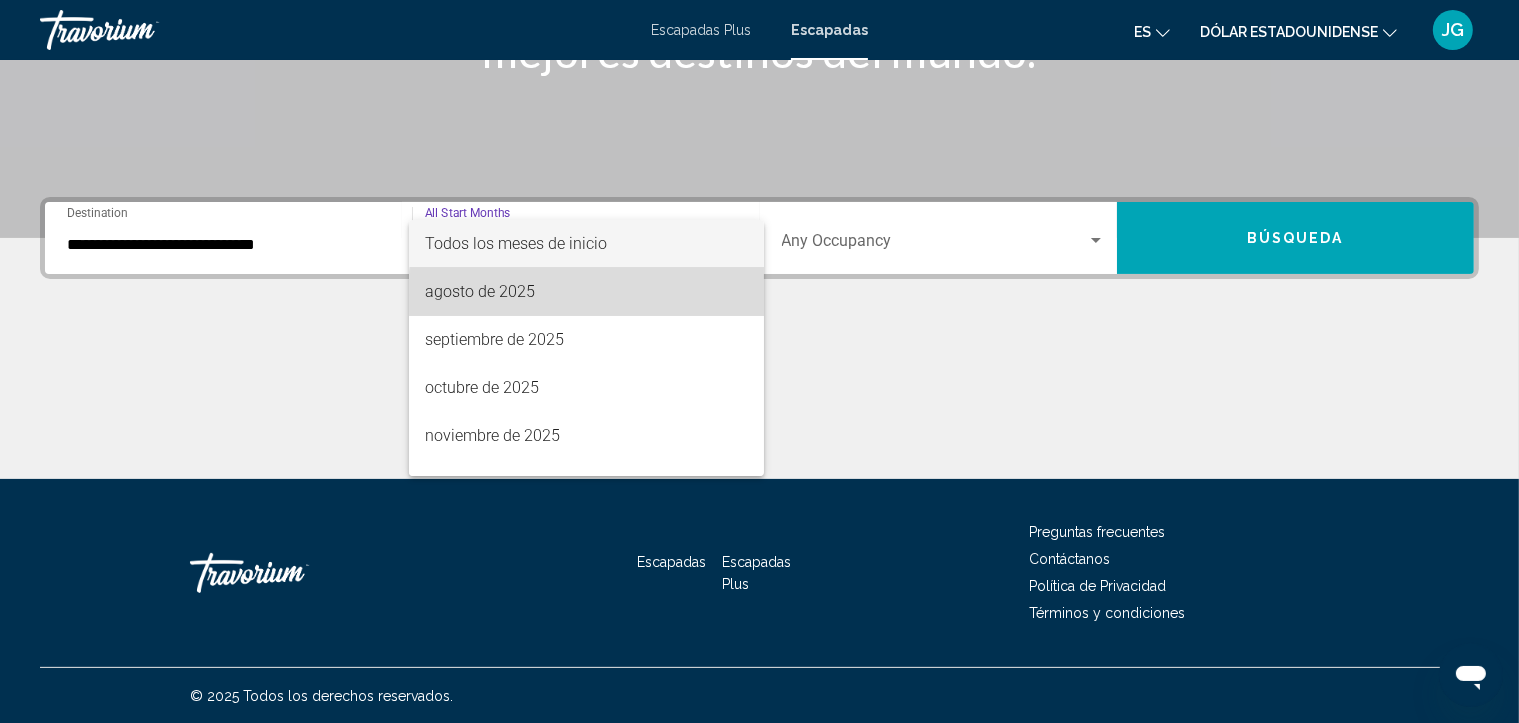 click on "agosto de 2025" at bounding box center (586, 292) 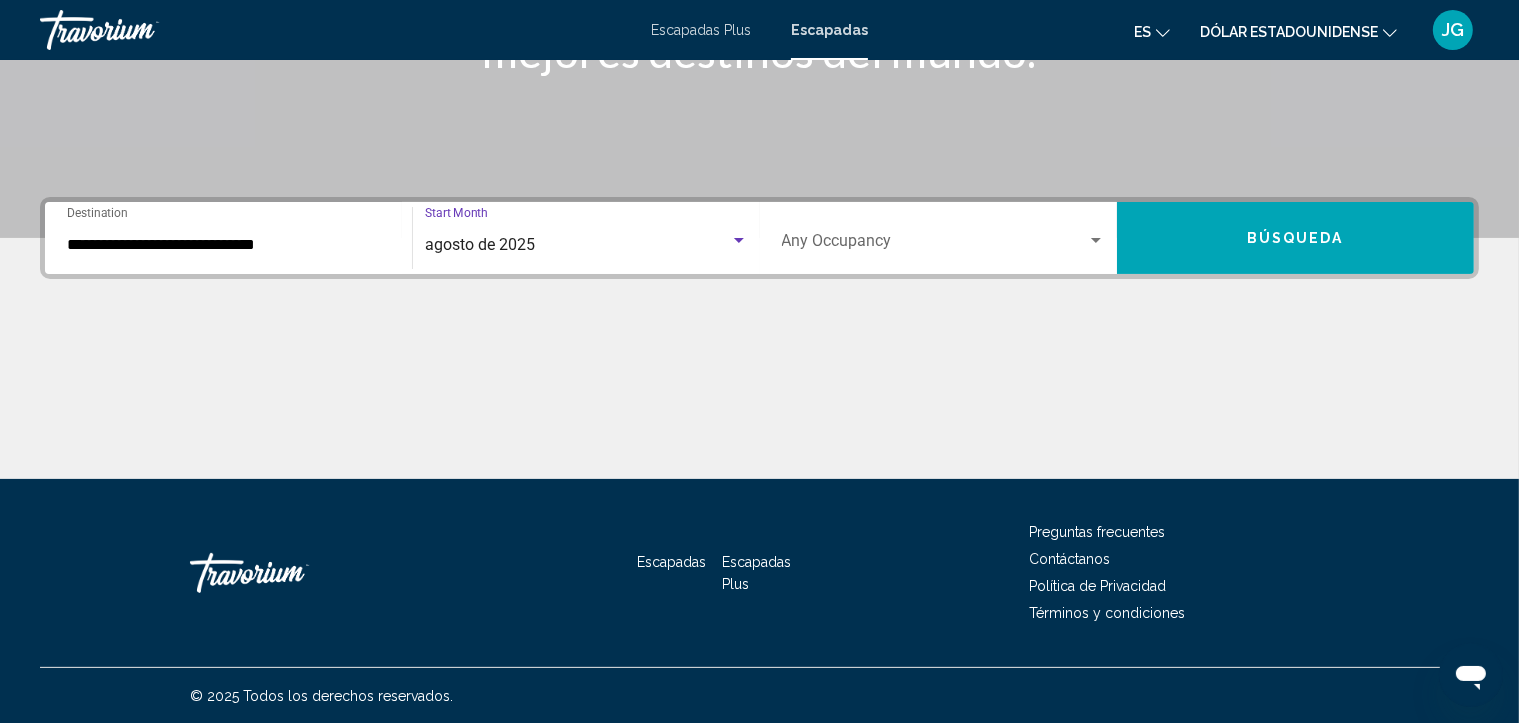click at bounding box center [1096, 241] 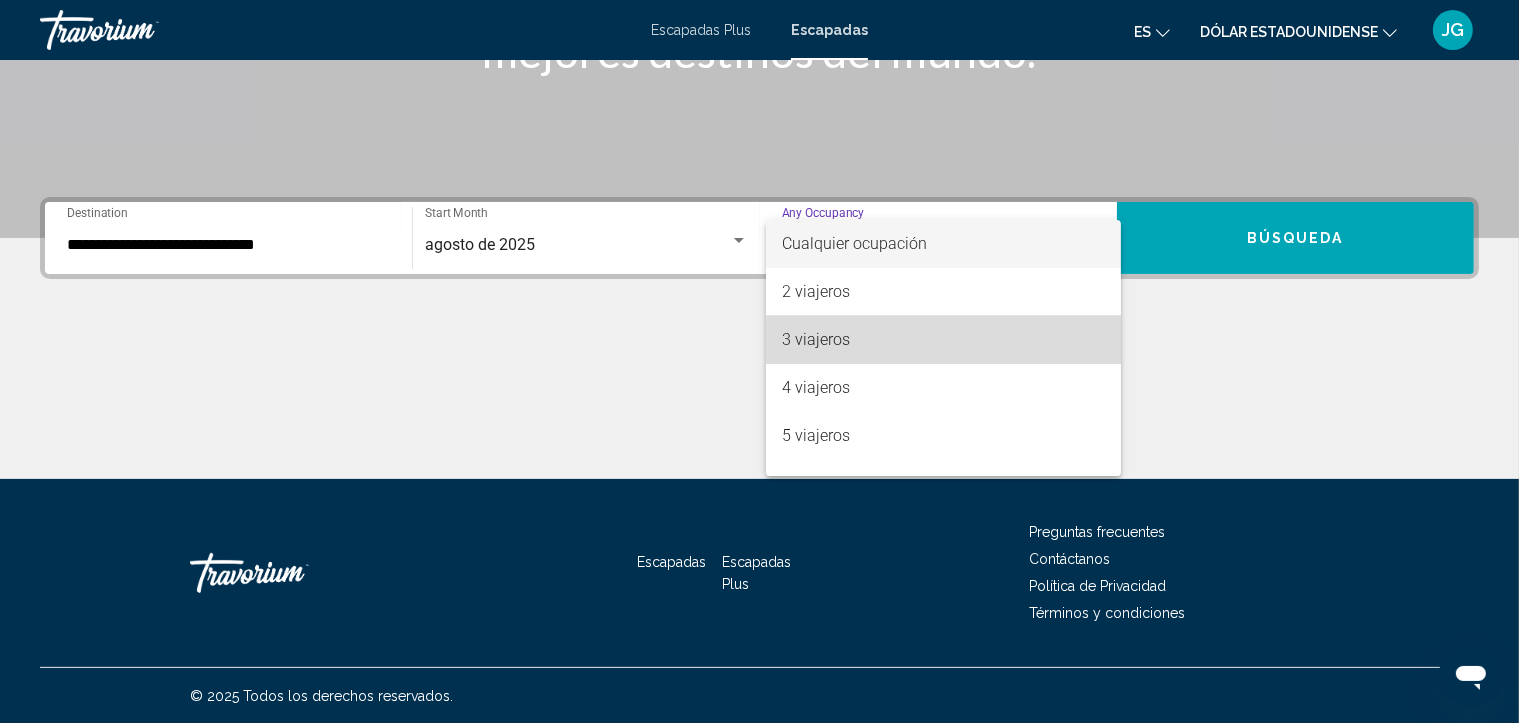 click on "3 viajeros" at bounding box center [943, 340] 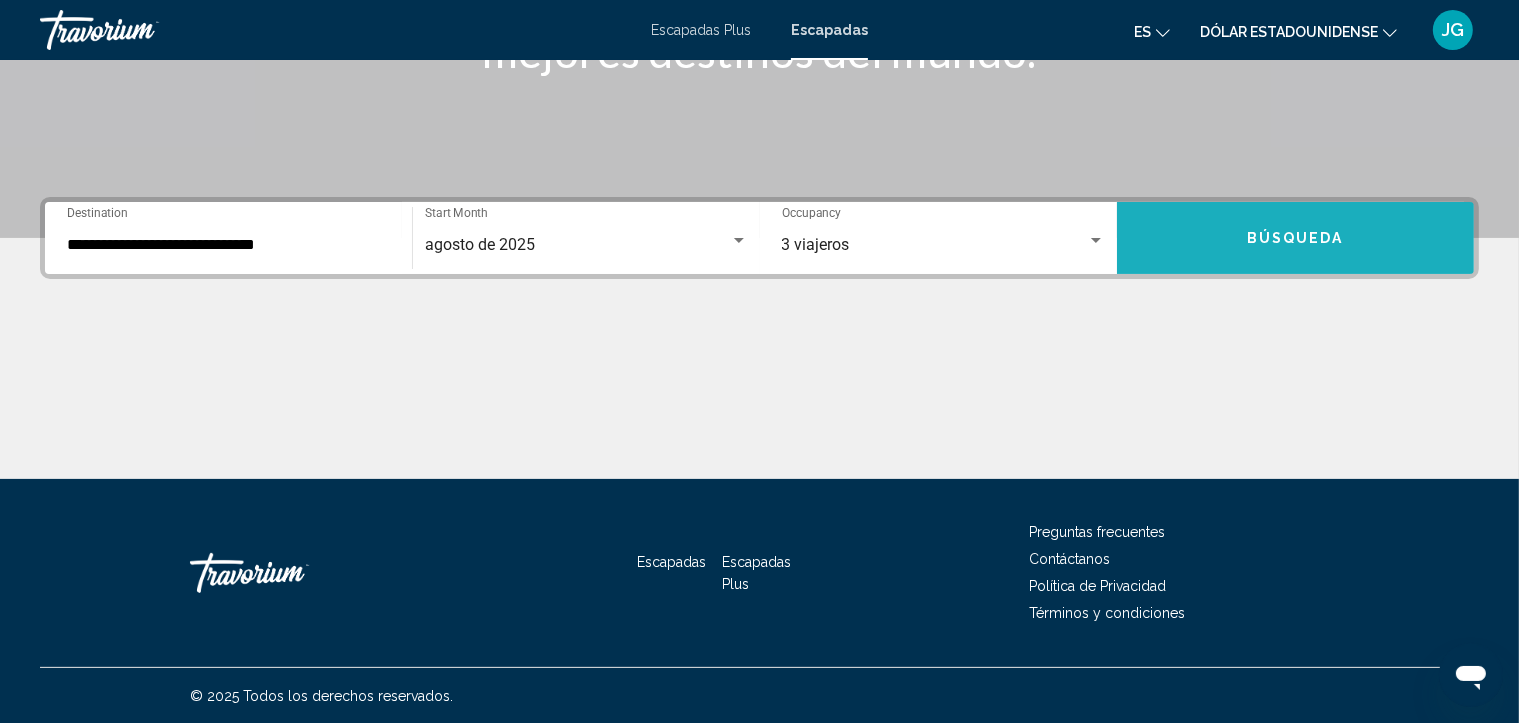 click on "Búsqueda" at bounding box center (1295, 238) 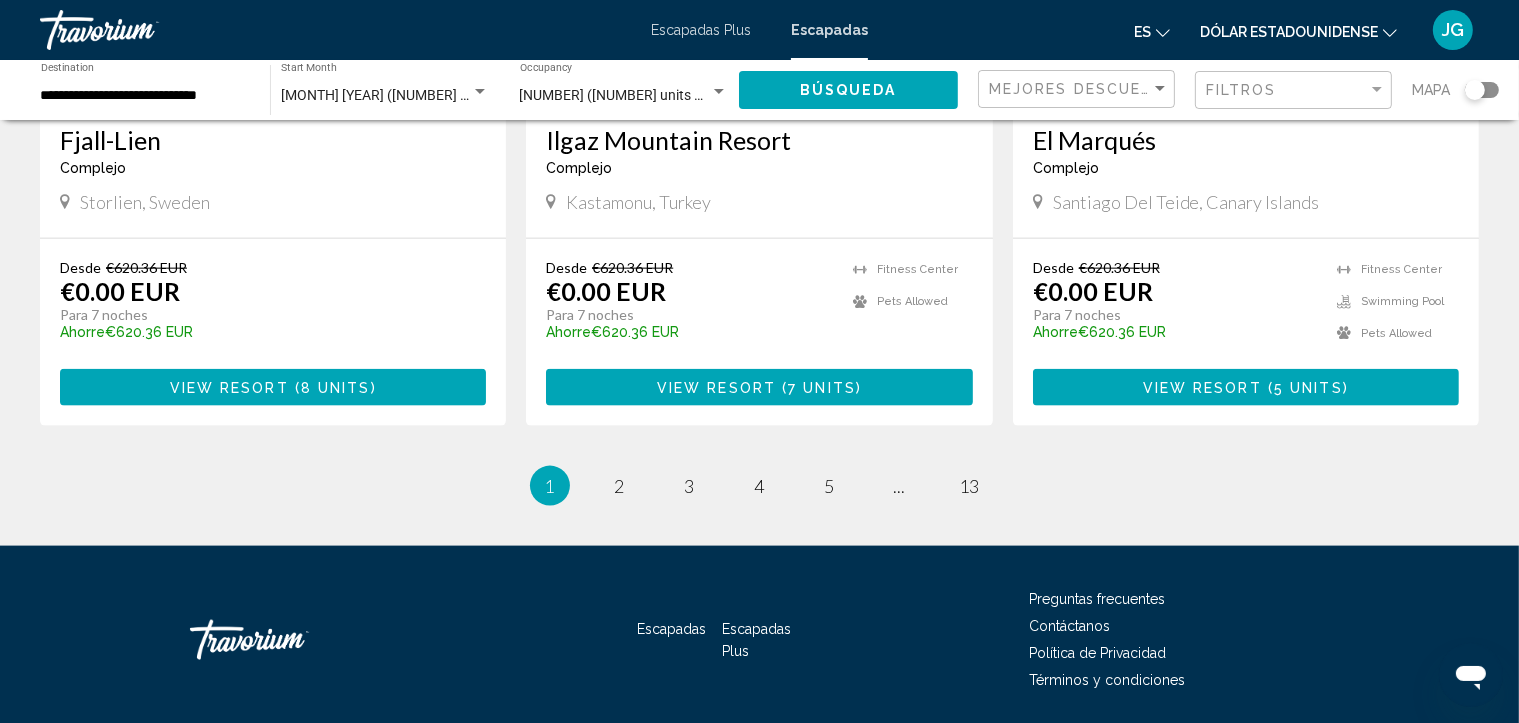 scroll, scrollTop: 2480, scrollLeft: 0, axis: vertical 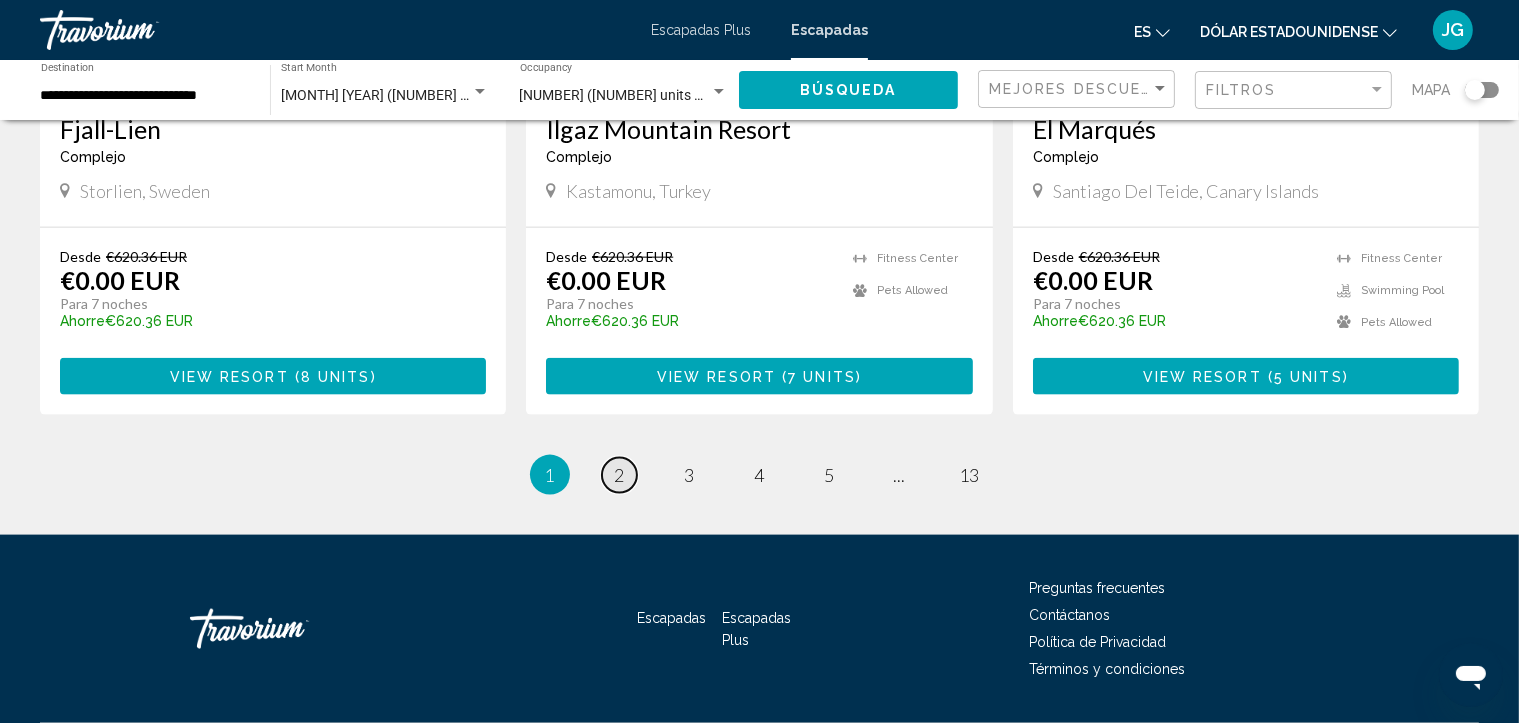 click on "page  2" at bounding box center (619, 475) 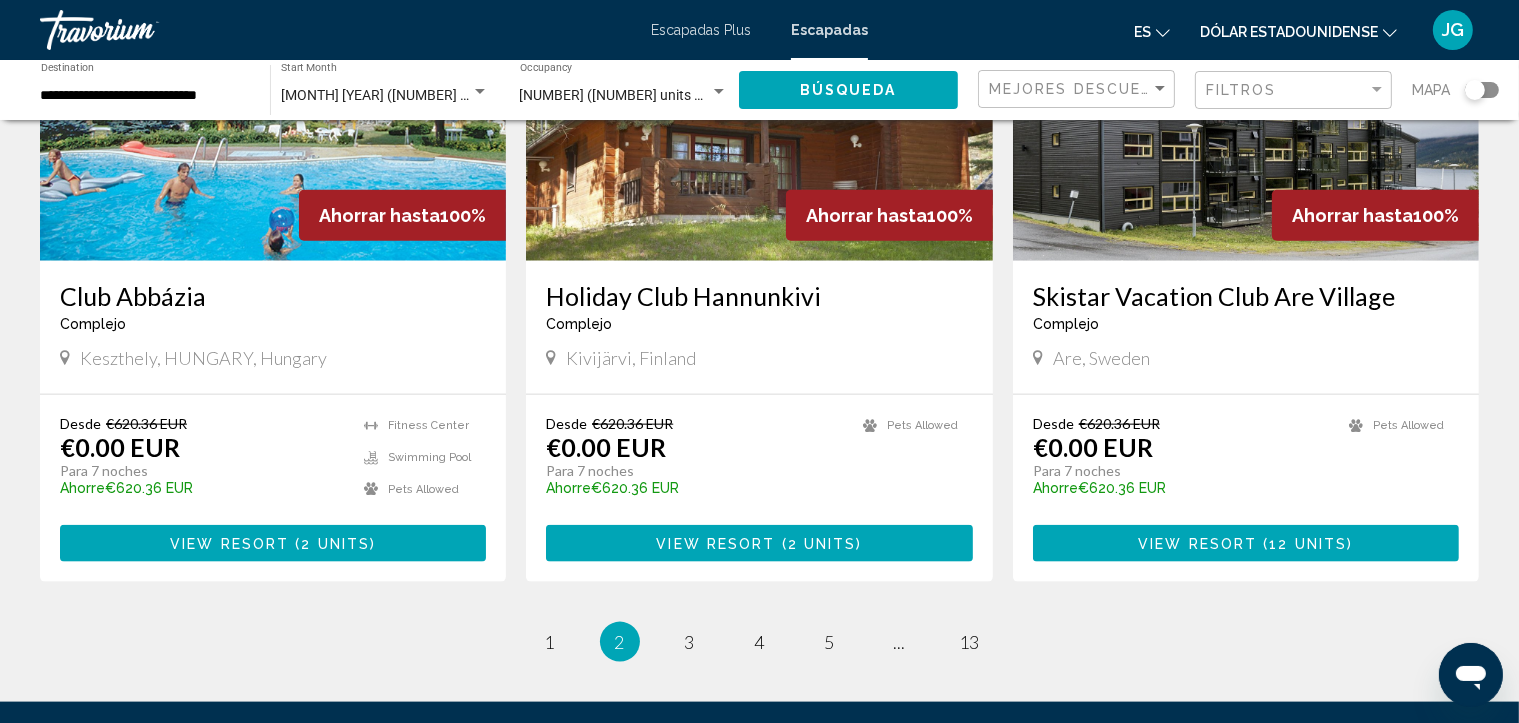 scroll, scrollTop: 2320, scrollLeft: 0, axis: vertical 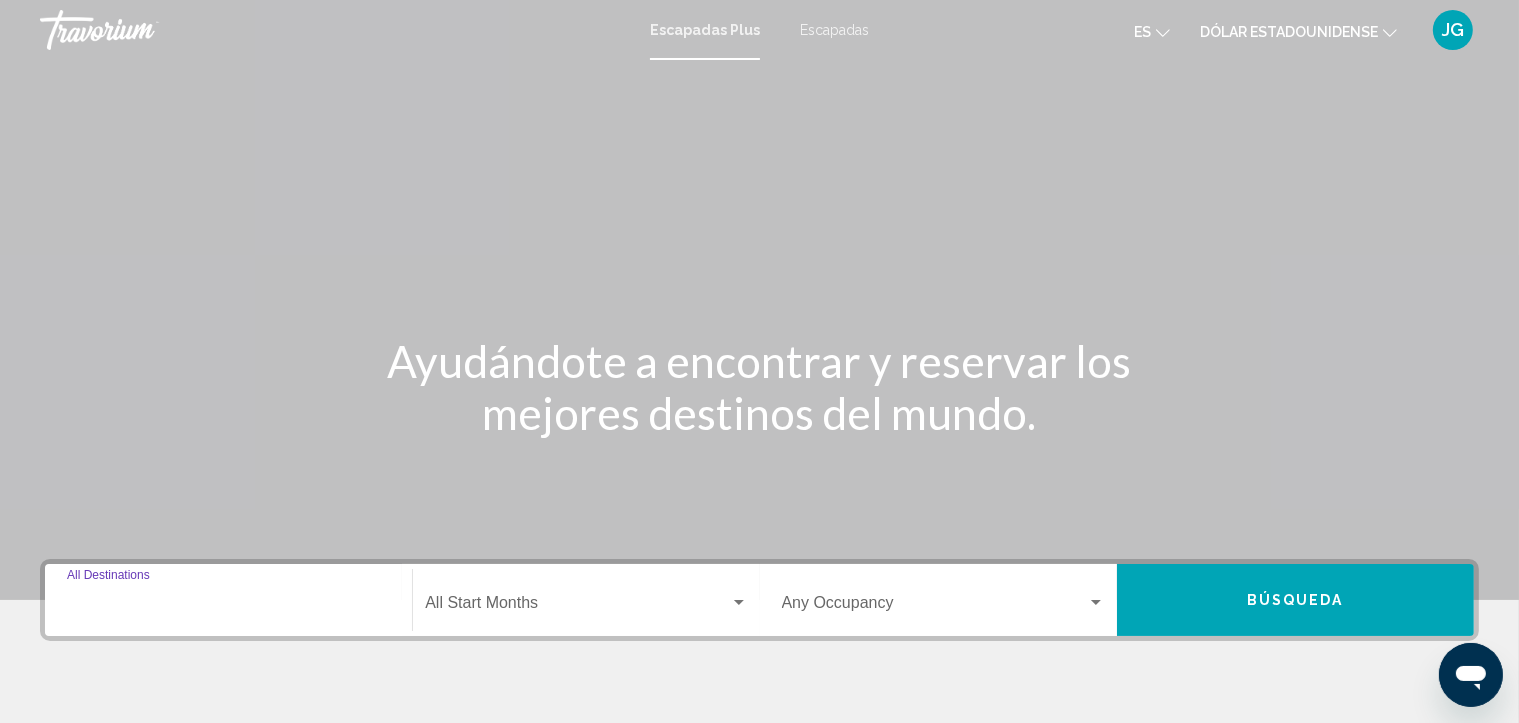 click on "Destination All Destinations" at bounding box center [228, 607] 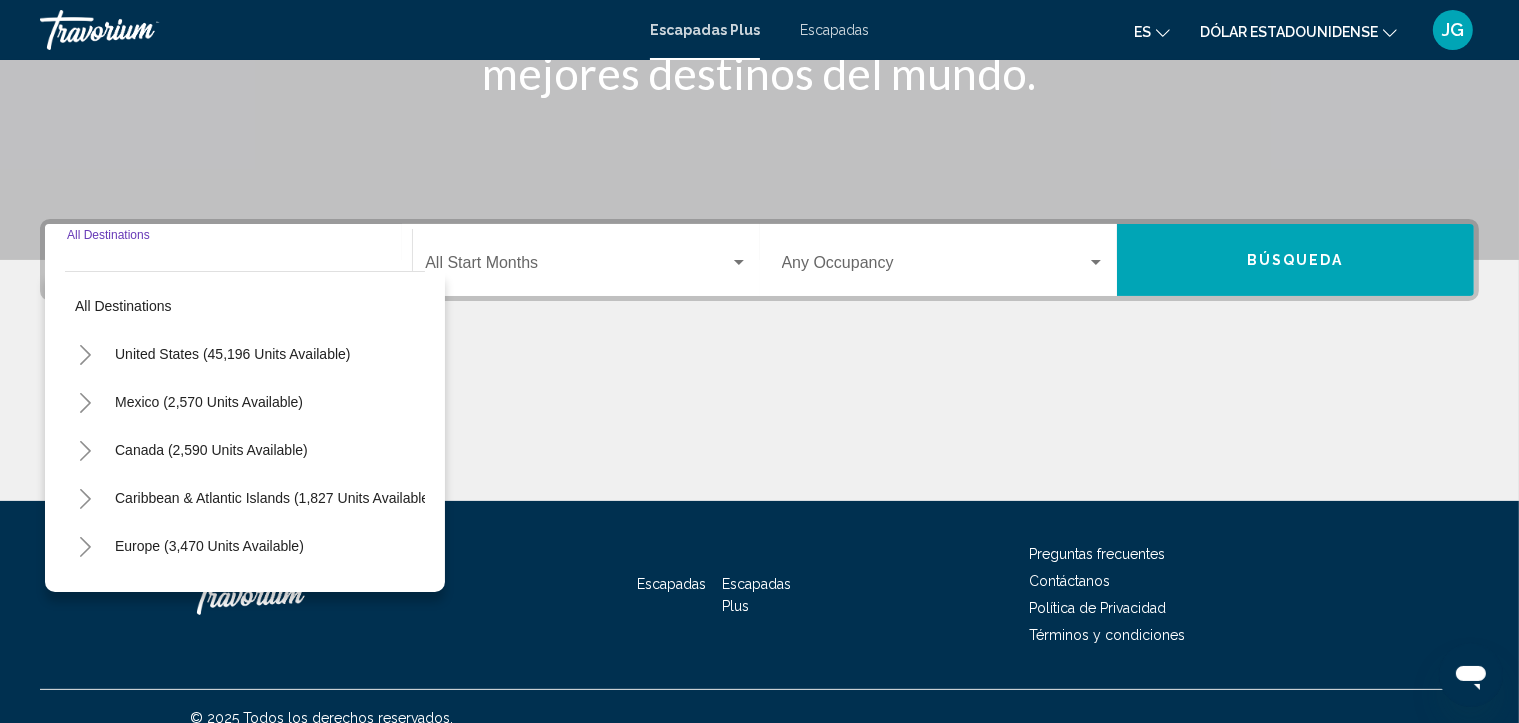 scroll, scrollTop: 362, scrollLeft: 0, axis: vertical 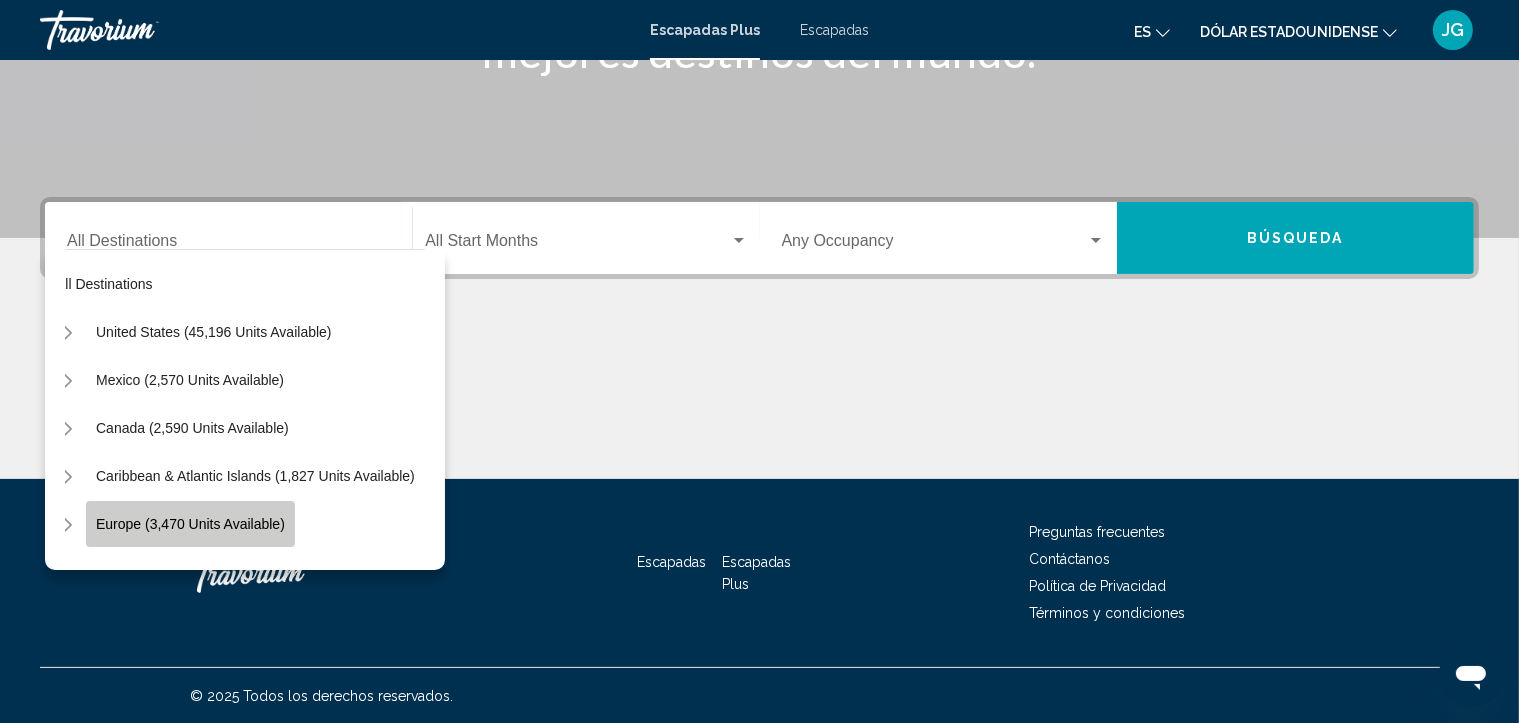 click on "Europe (3,470 units available)" 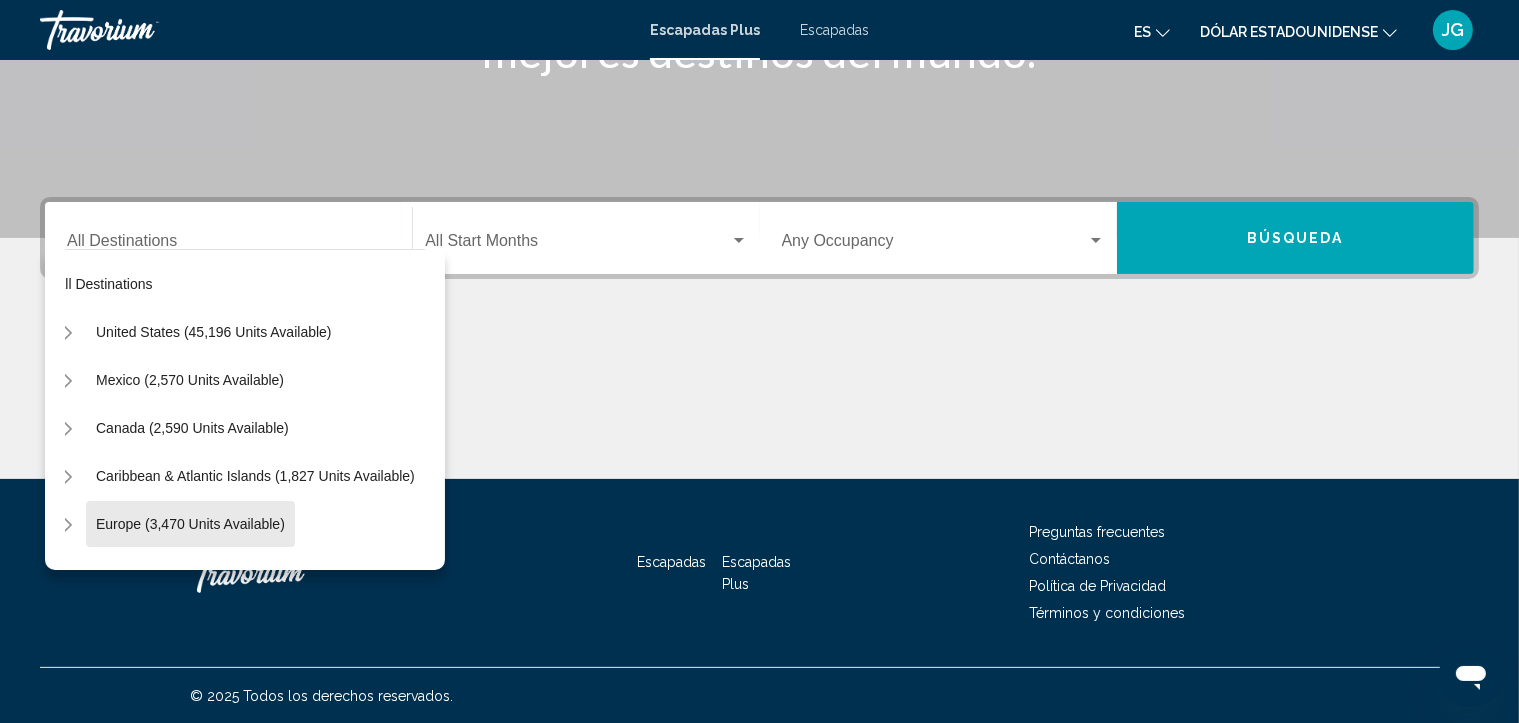 type on "**********" 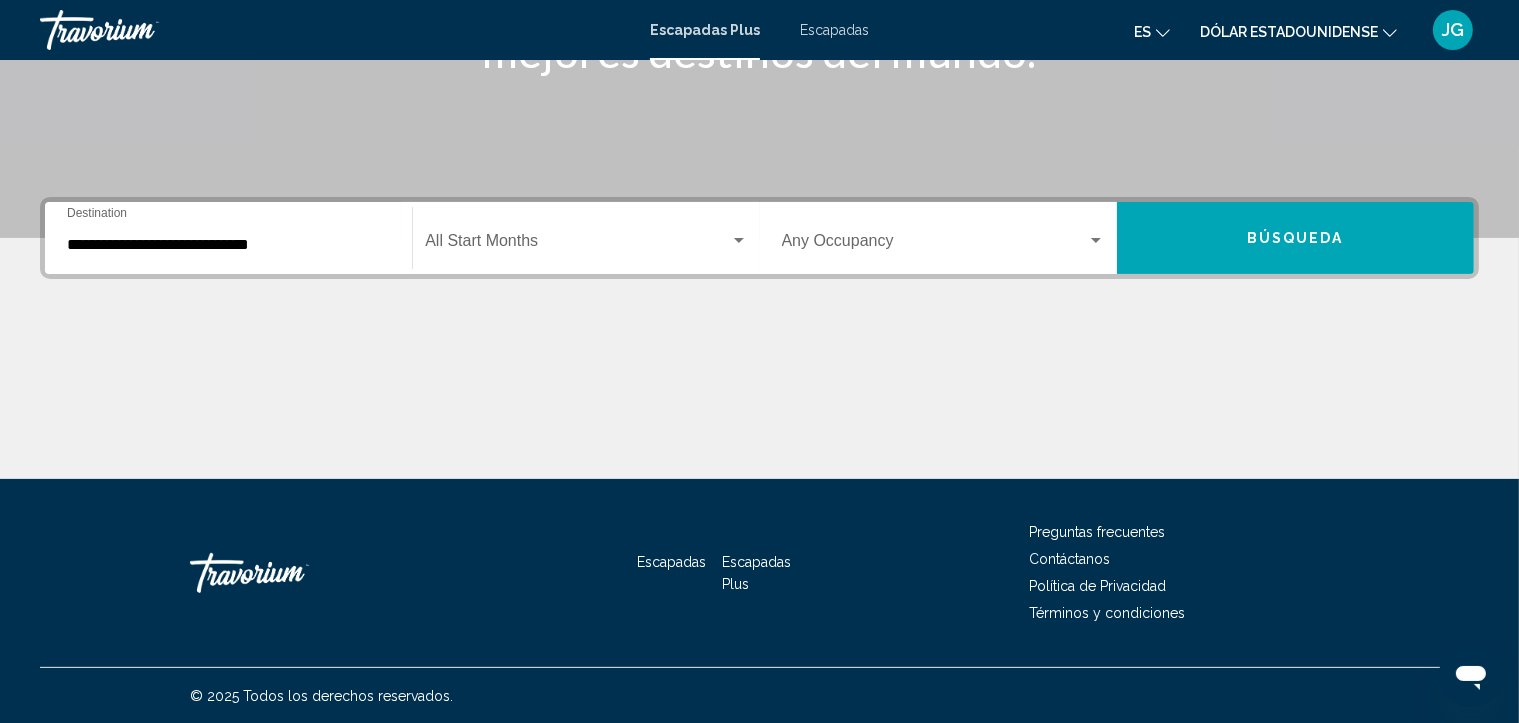 click on "Start Month All Start Months" 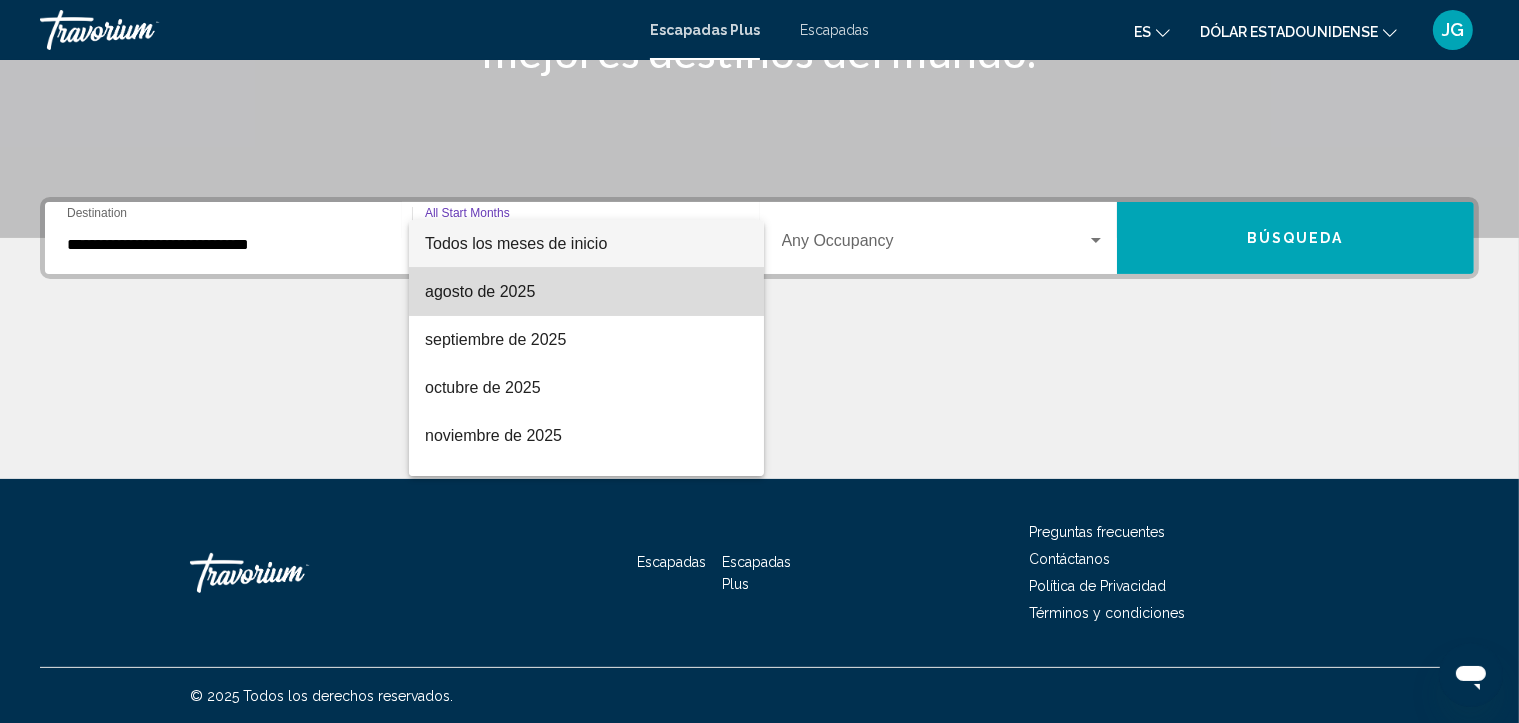 click on "agosto de 2025" at bounding box center [586, 292] 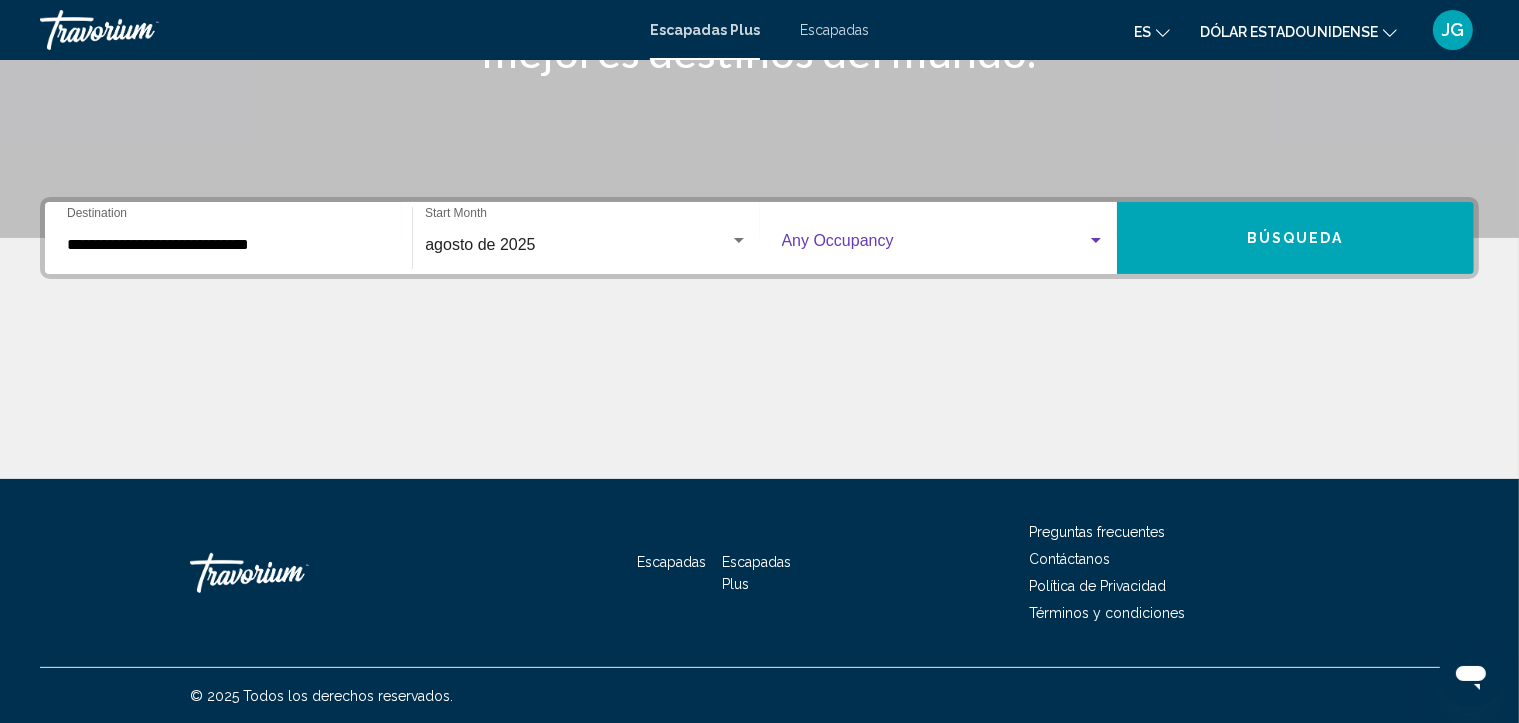 click at bounding box center [1096, 241] 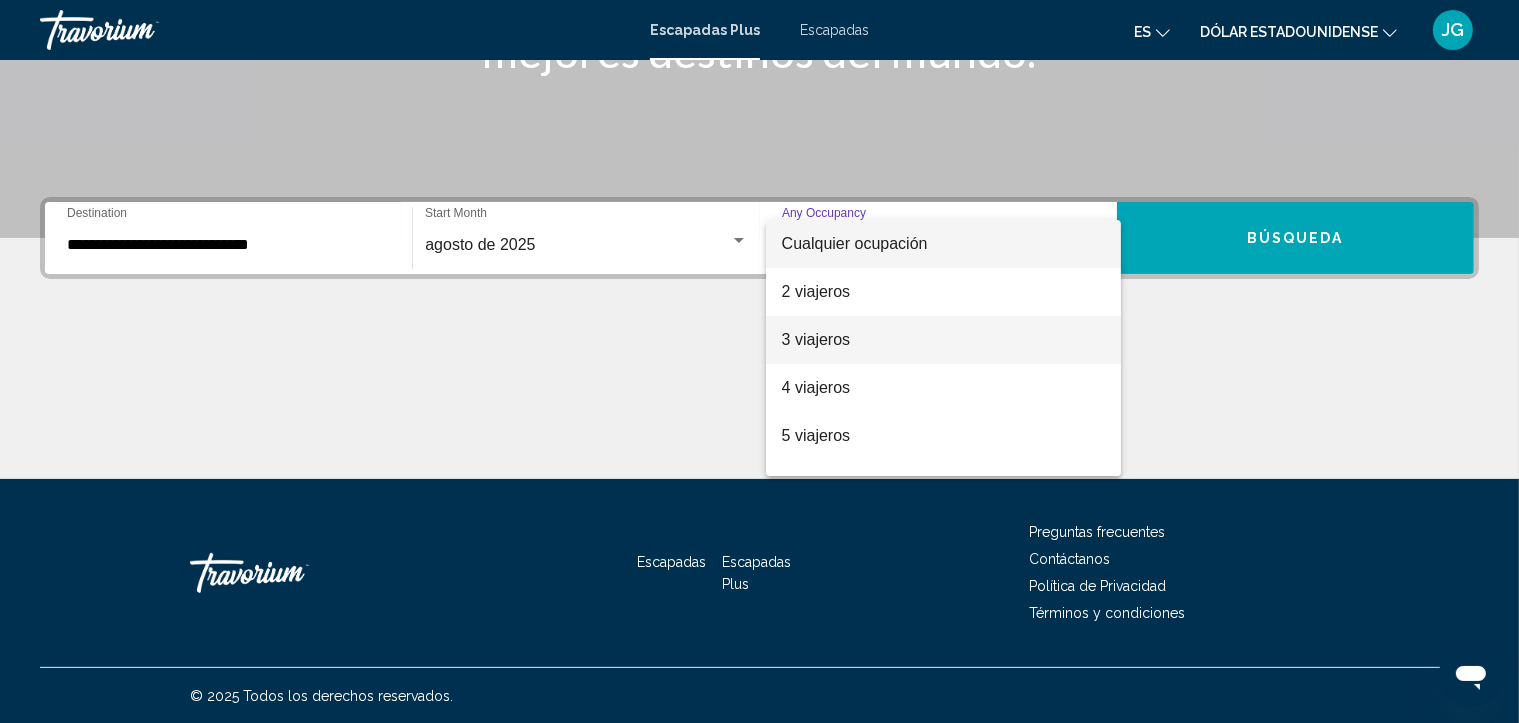 click on "3 viajeros" at bounding box center [943, 340] 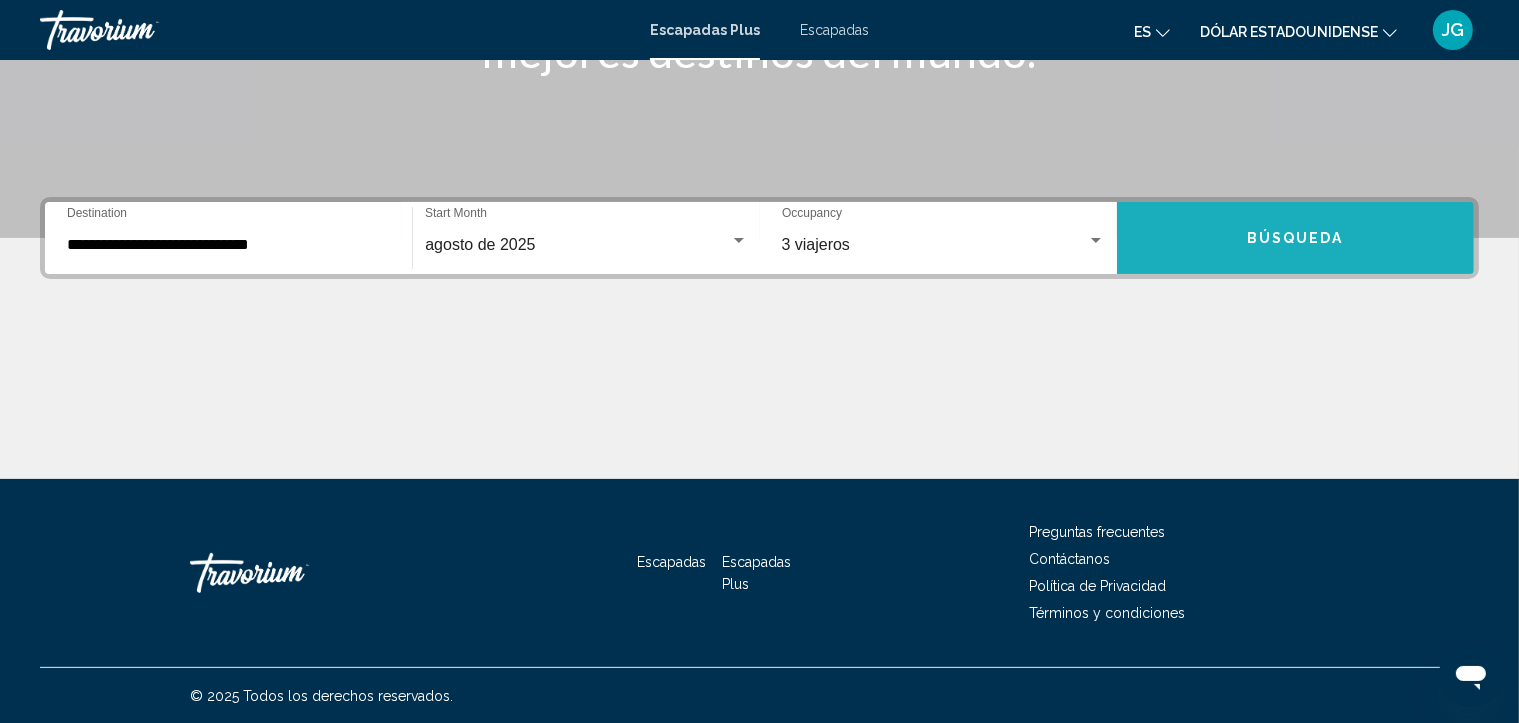 click on "Búsqueda" at bounding box center [1295, 239] 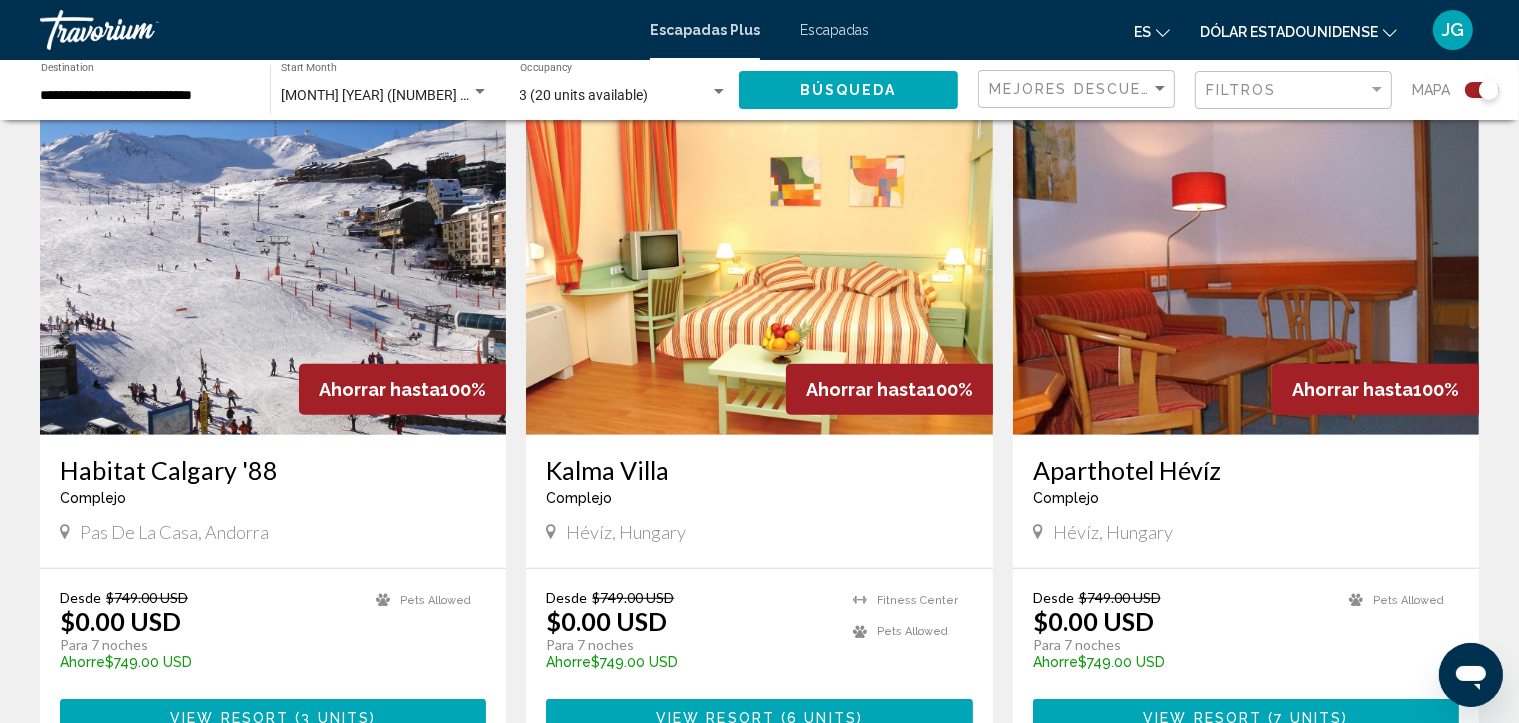 scroll, scrollTop: 1524, scrollLeft: 0, axis: vertical 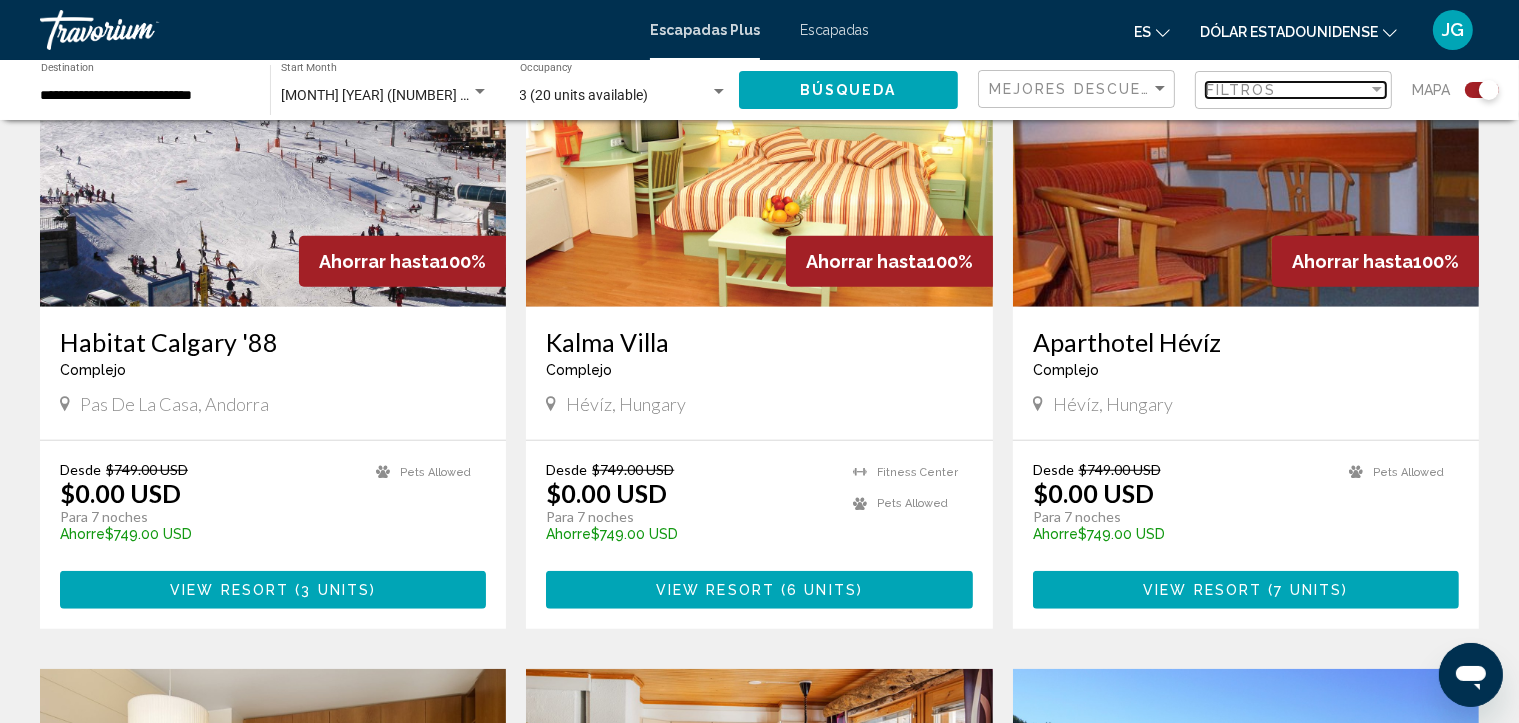 click at bounding box center (1377, 89) 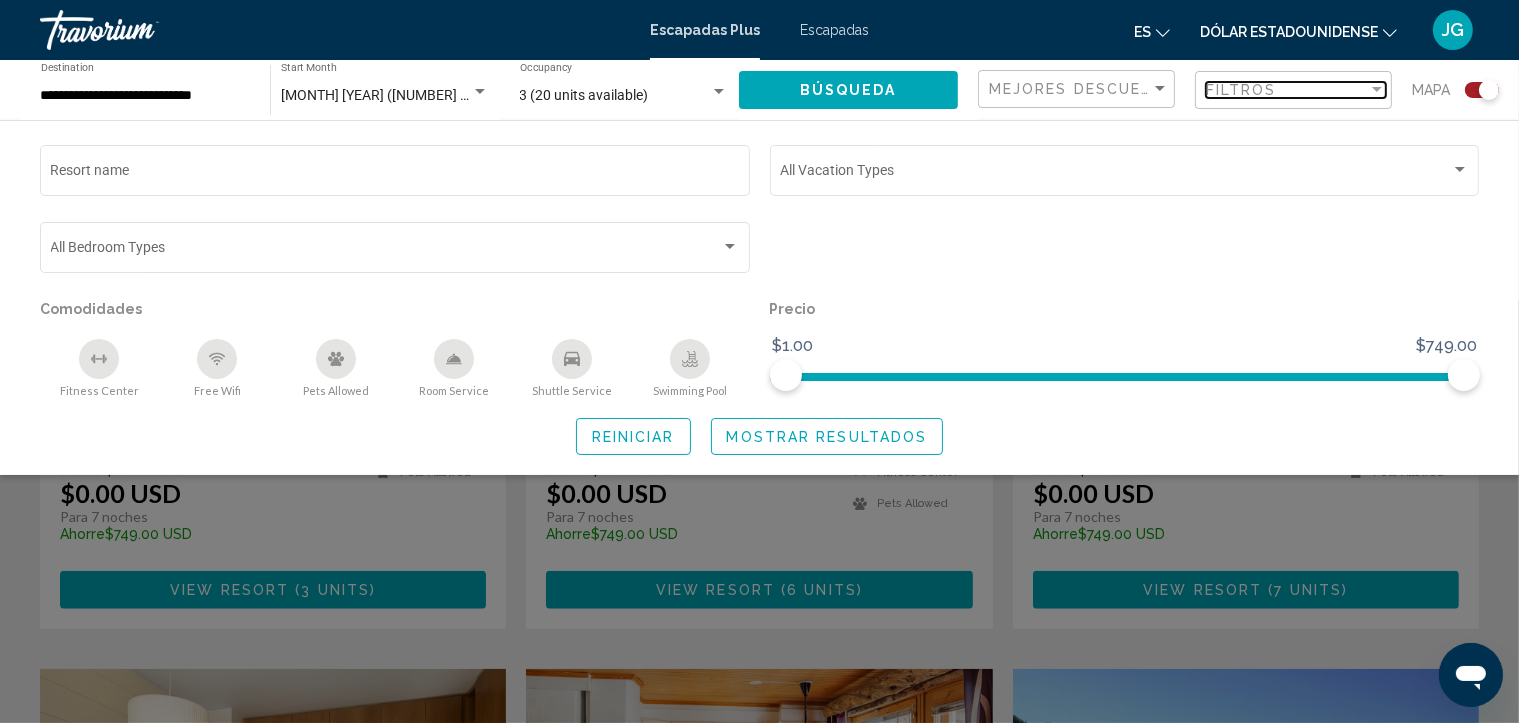 scroll, scrollTop: 1484, scrollLeft: 0, axis: vertical 